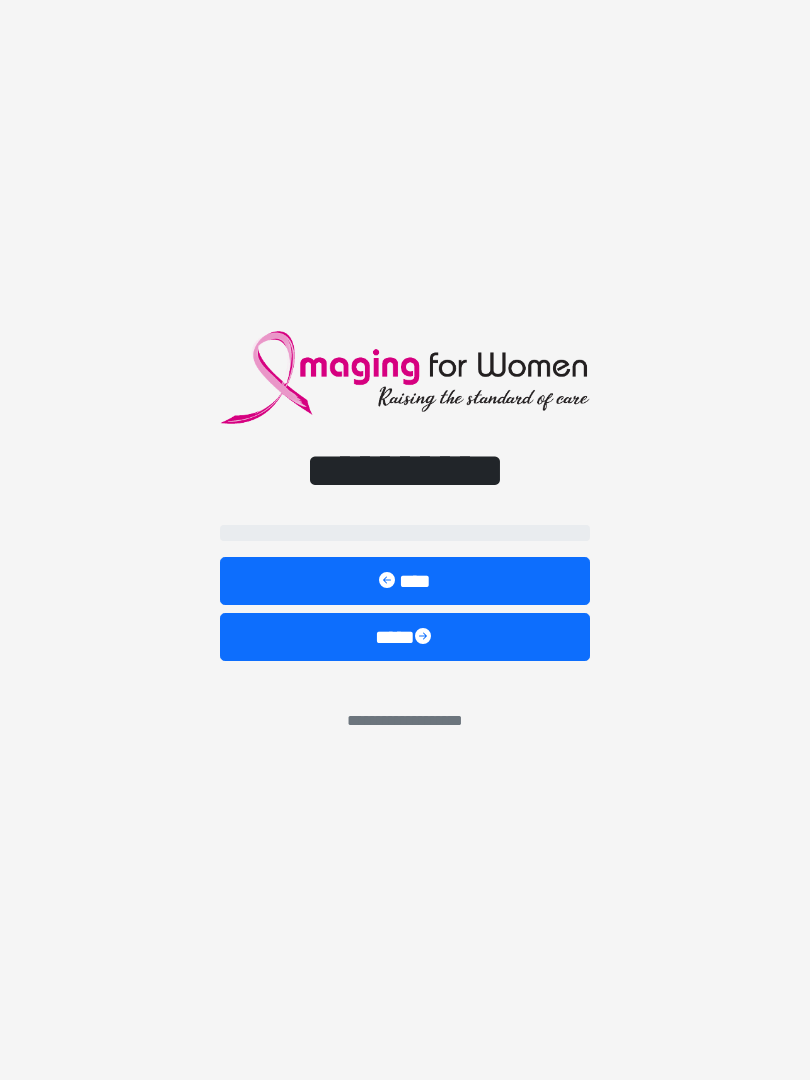 scroll, scrollTop: 0, scrollLeft: 0, axis: both 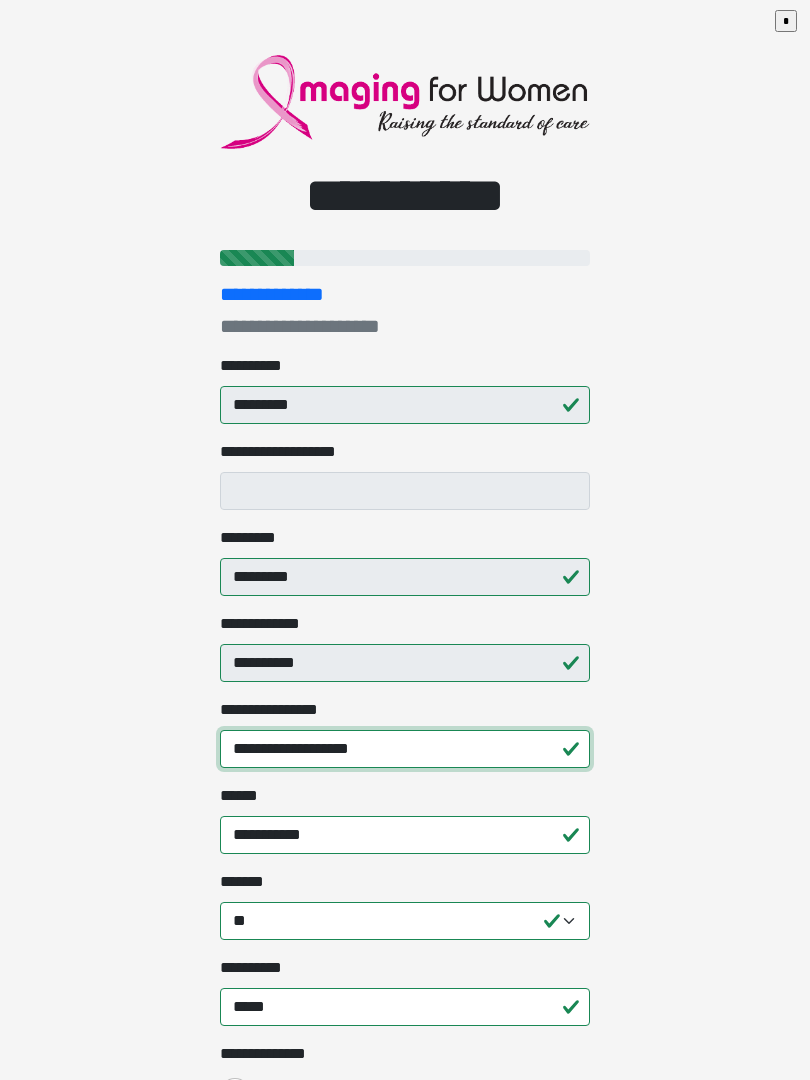 click on "**********" at bounding box center (405, 749) 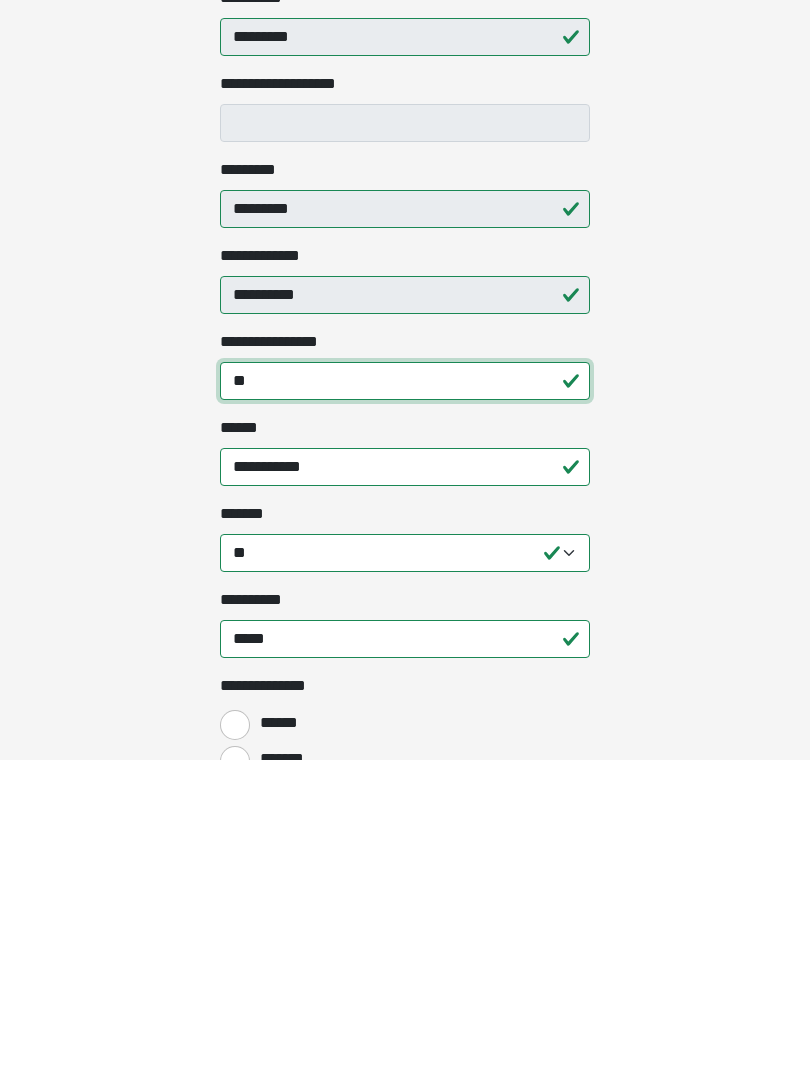 type on "*" 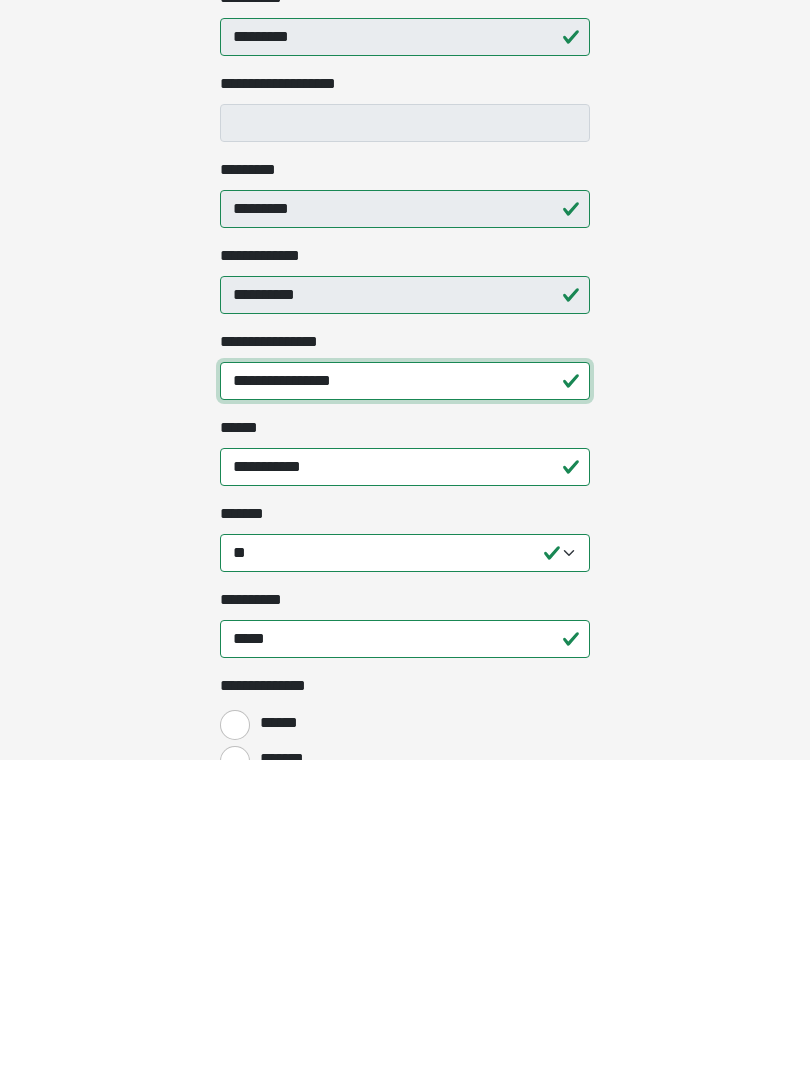 type on "**********" 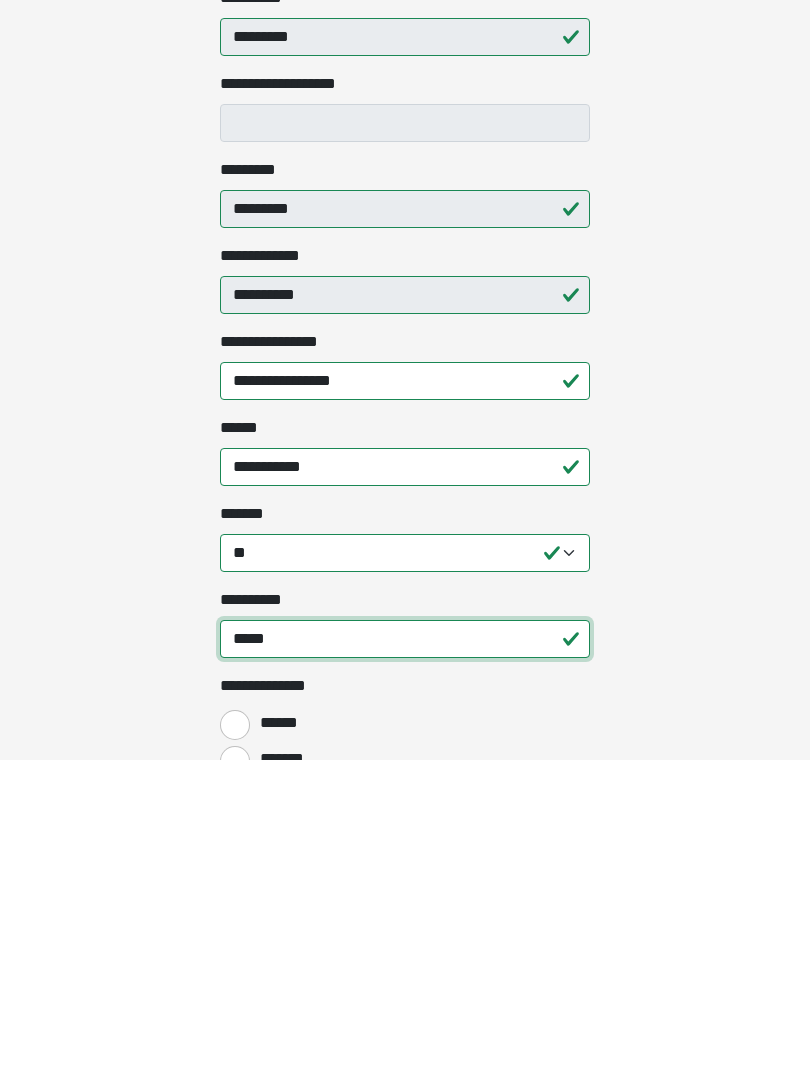 click on "*****" at bounding box center [405, 959] 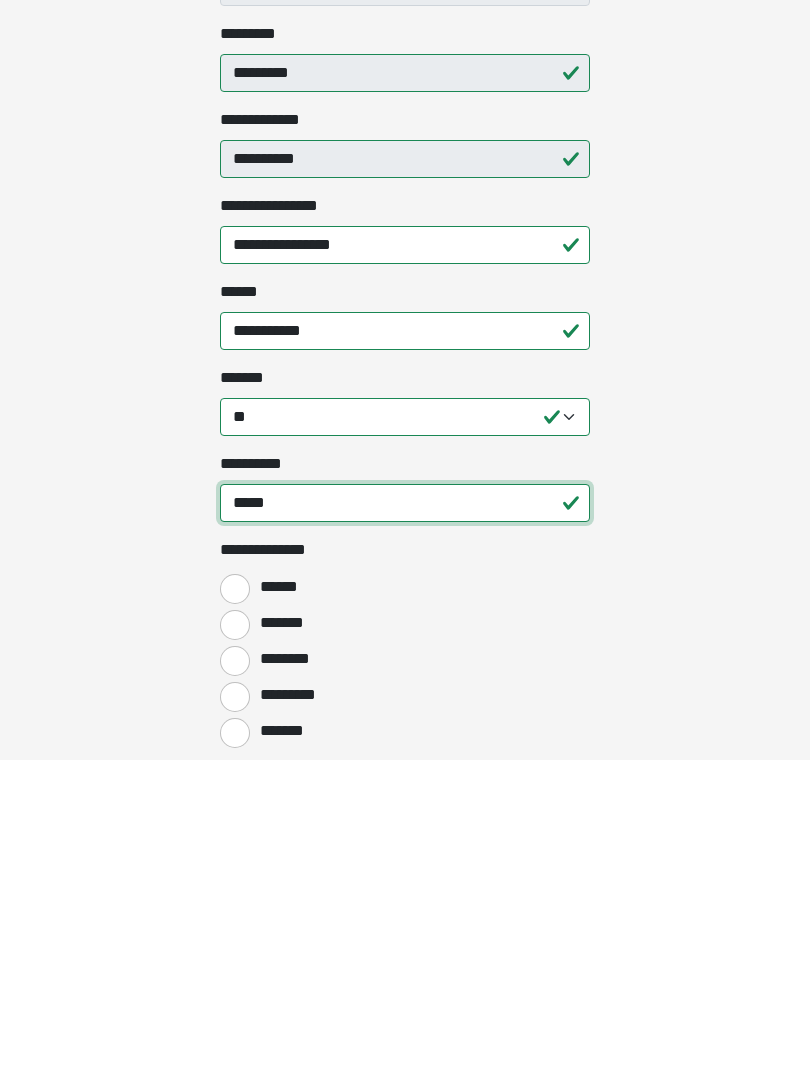 type on "*****" 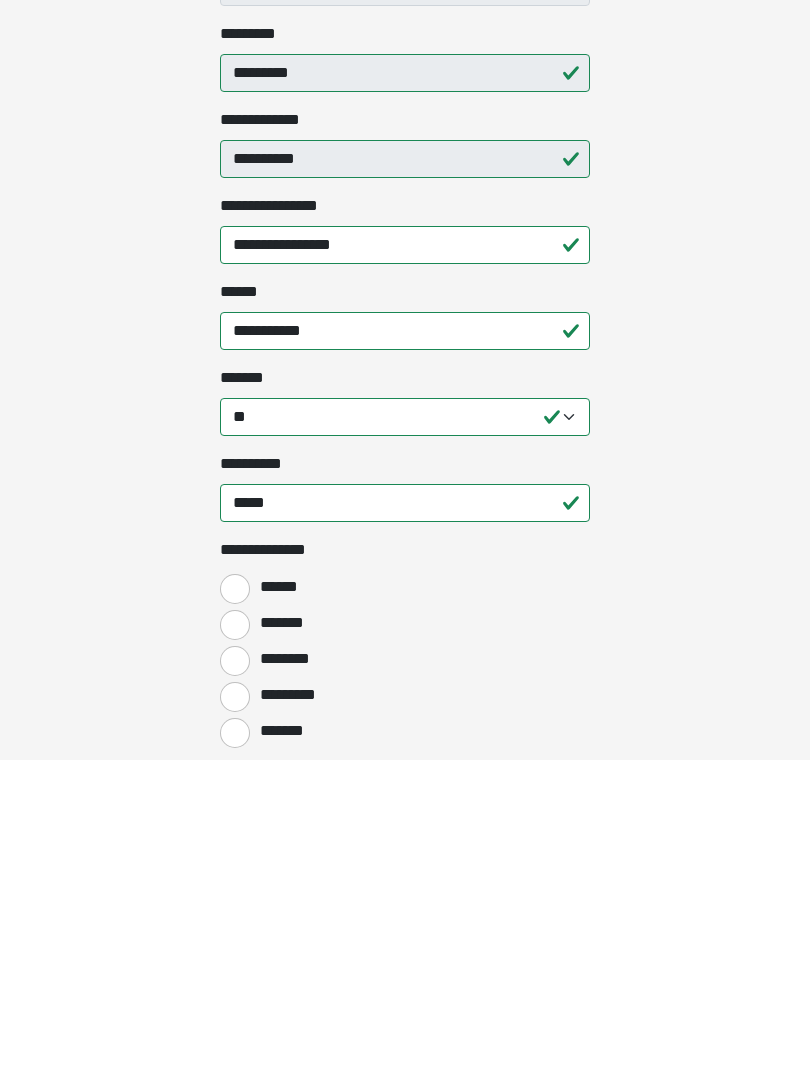 click on "*******" at bounding box center (235, 945) 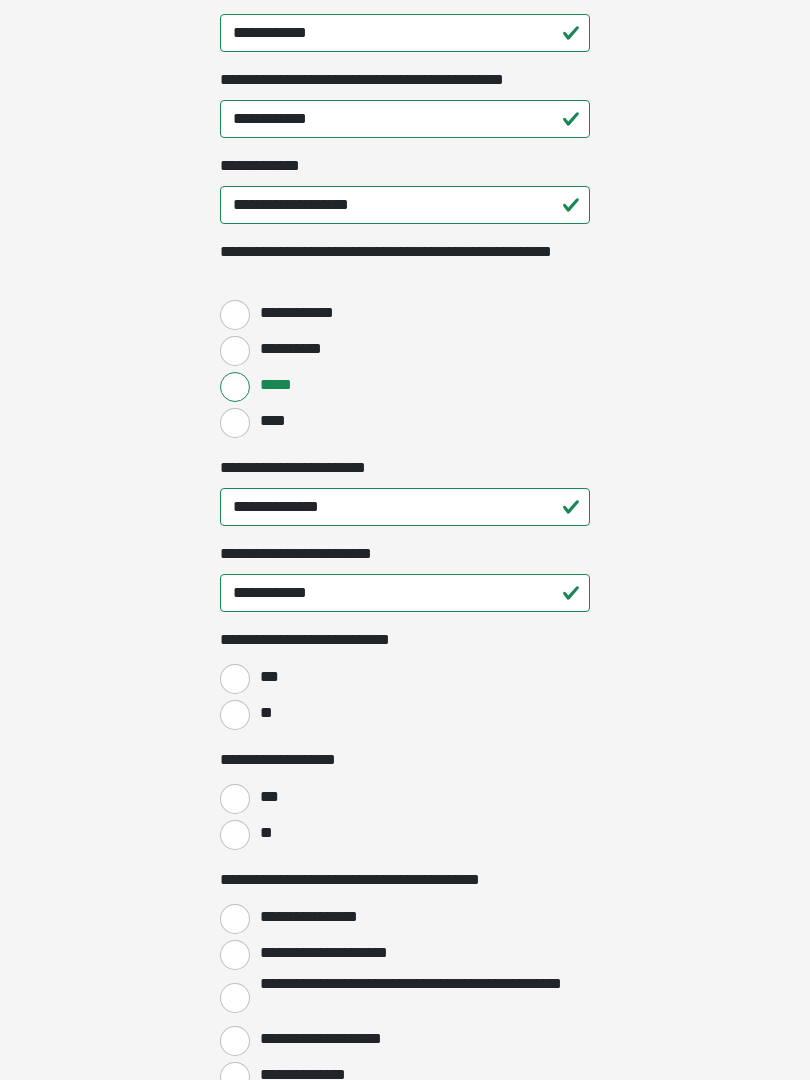 scroll, scrollTop: 2543, scrollLeft: 0, axis: vertical 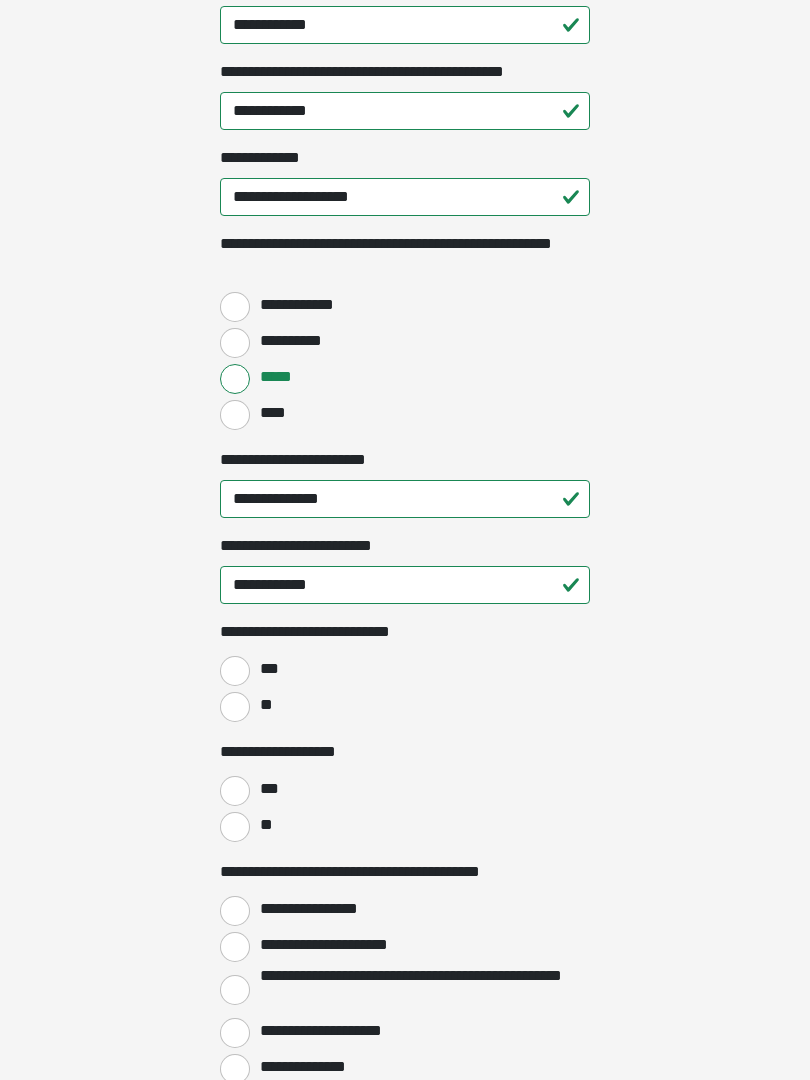 click on "**" at bounding box center (235, 708) 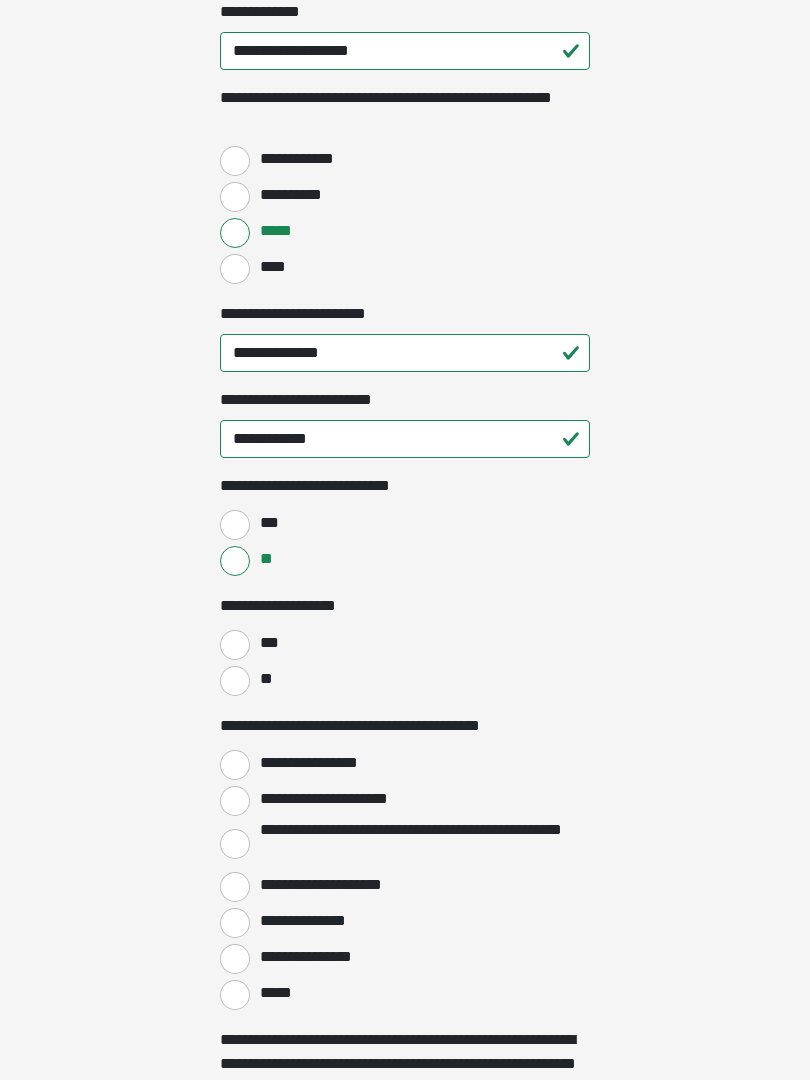 scroll, scrollTop: 2695, scrollLeft: 0, axis: vertical 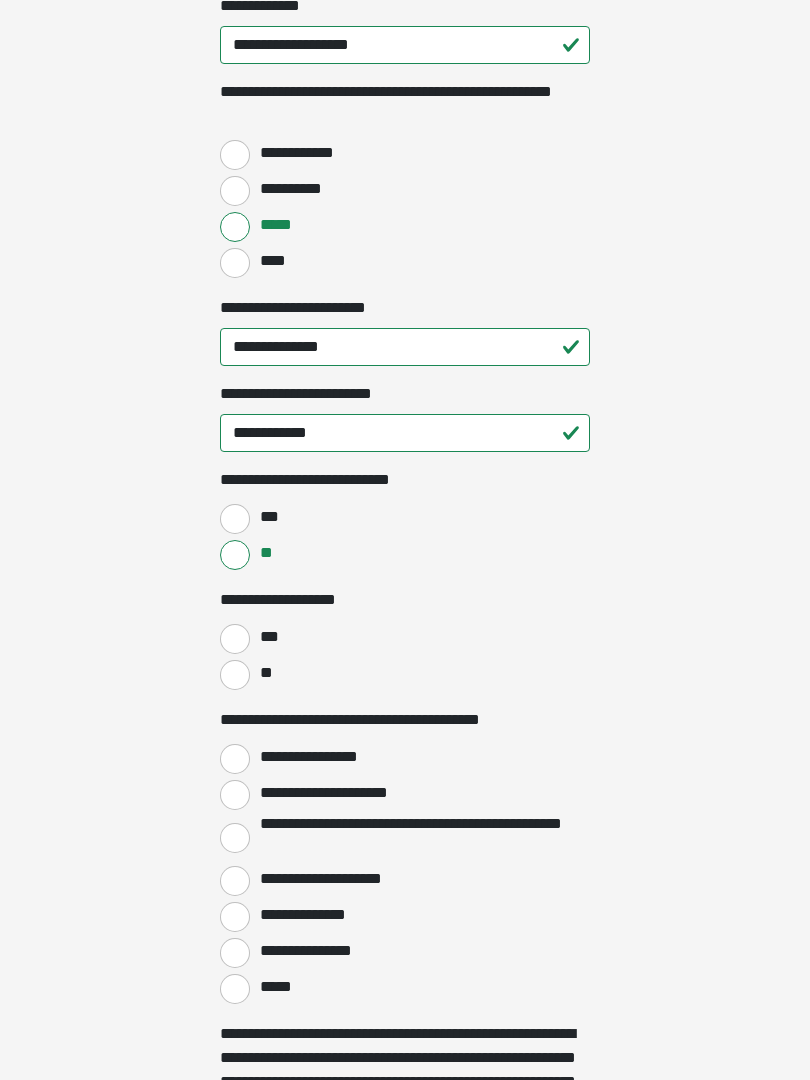 click on "**" at bounding box center (235, 676) 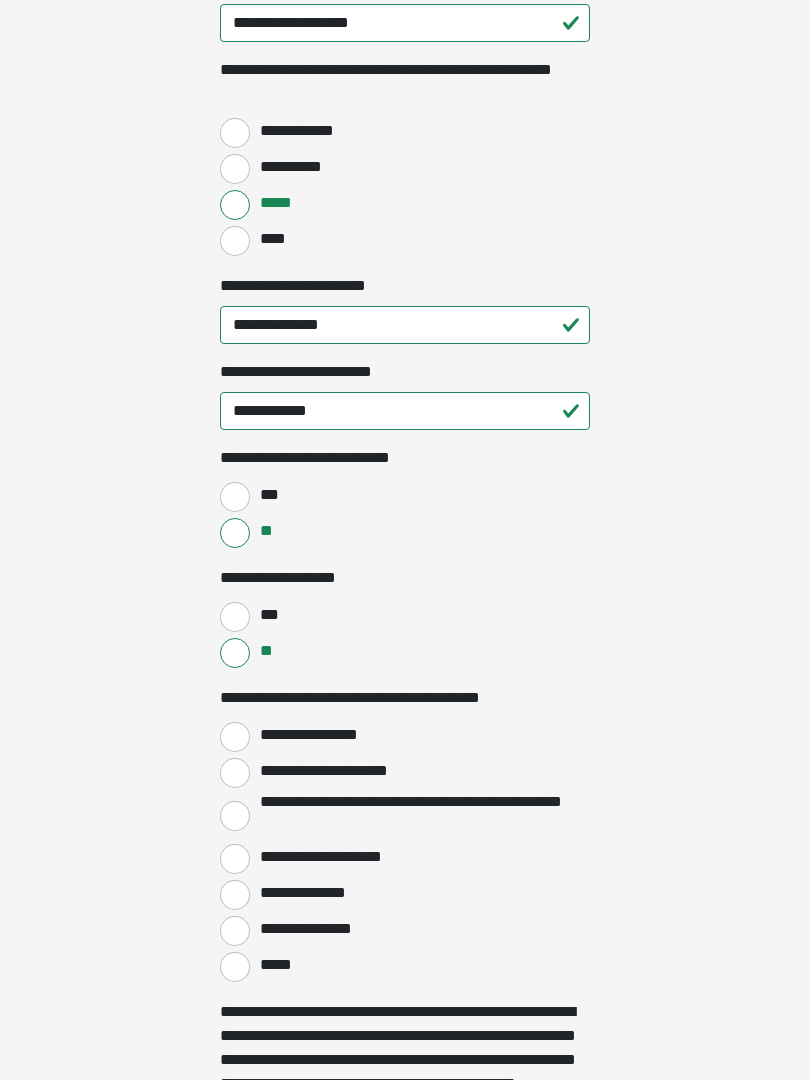 scroll, scrollTop: 2718, scrollLeft: 0, axis: vertical 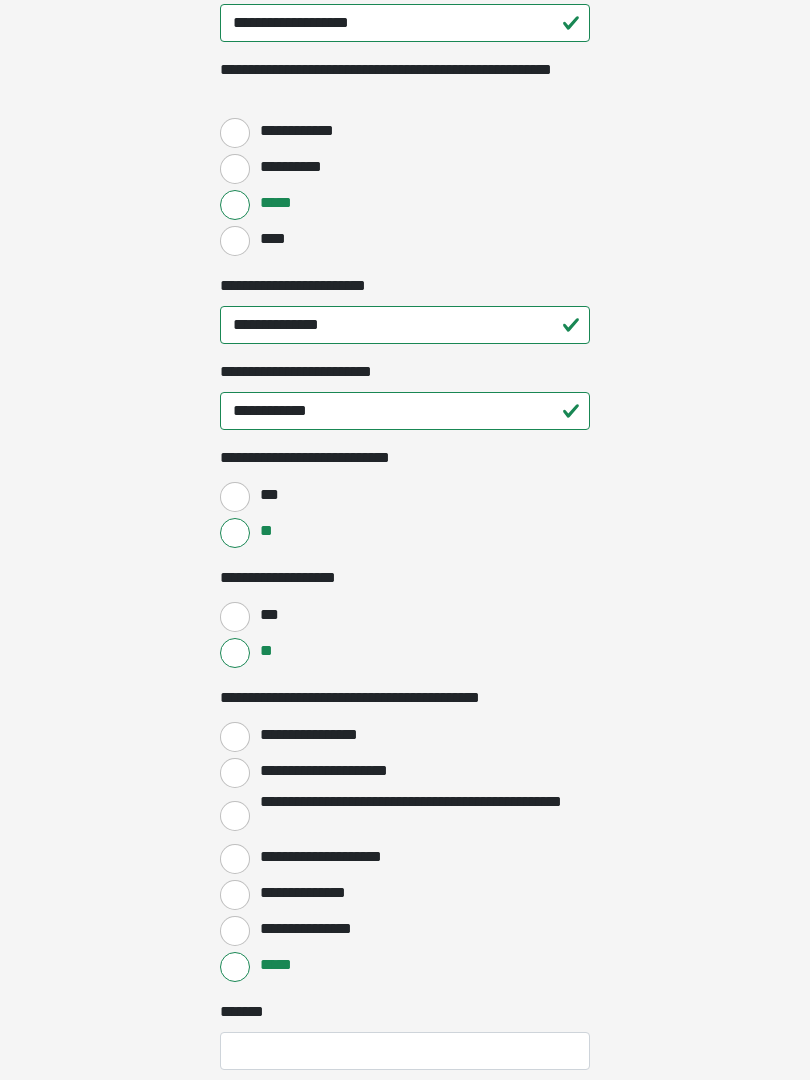 click on "**********" at bounding box center (235, 737) 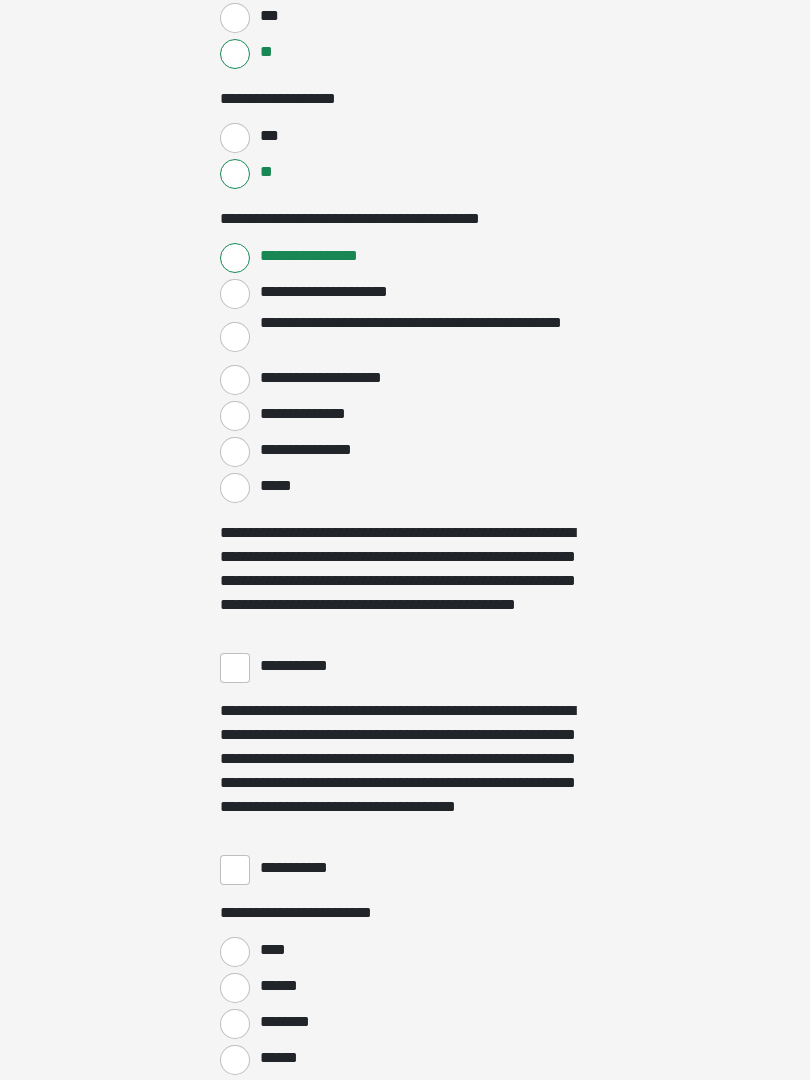 scroll, scrollTop: 3197, scrollLeft: 0, axis: vertical 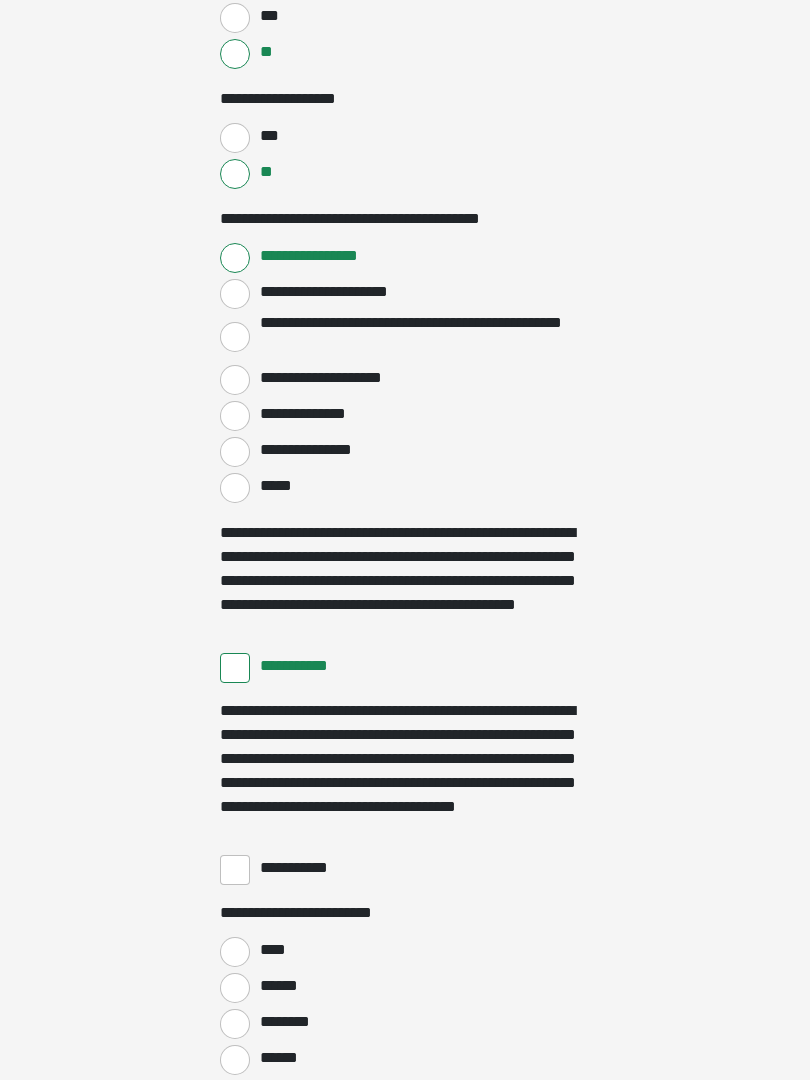 click on "**********" at bounding box center [235, 870] 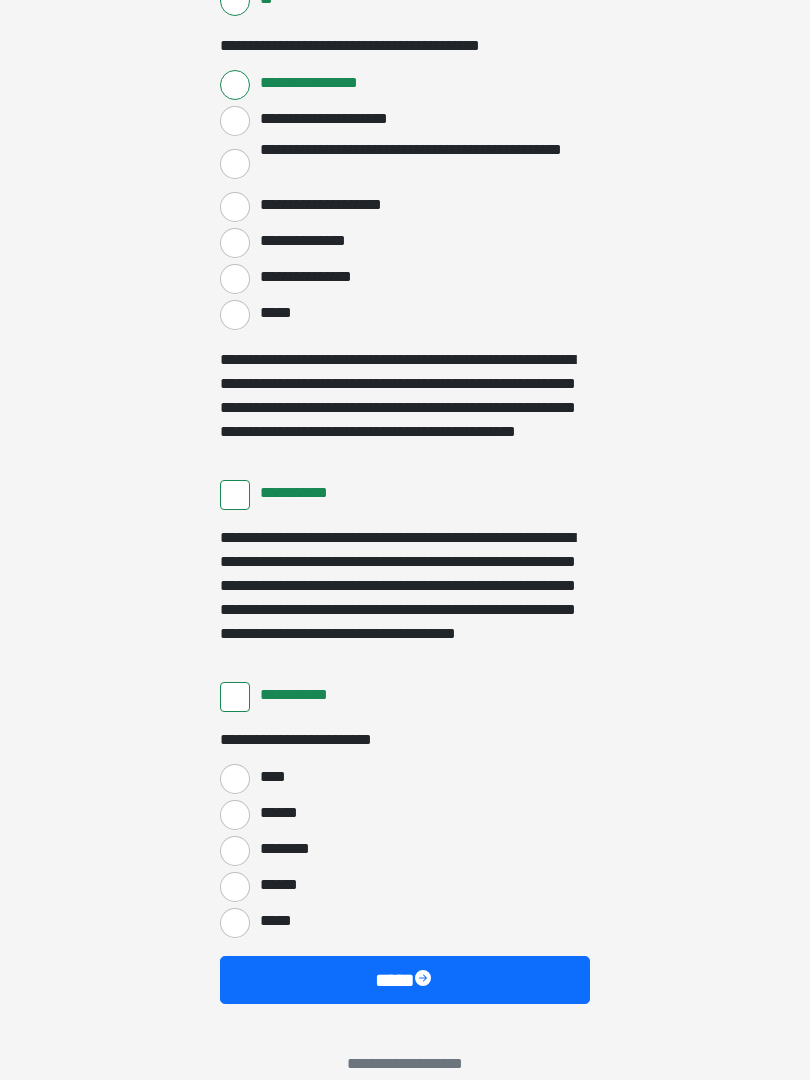 scroll, scrollTop: 3397, scrollLeft: 0, axis: vertical 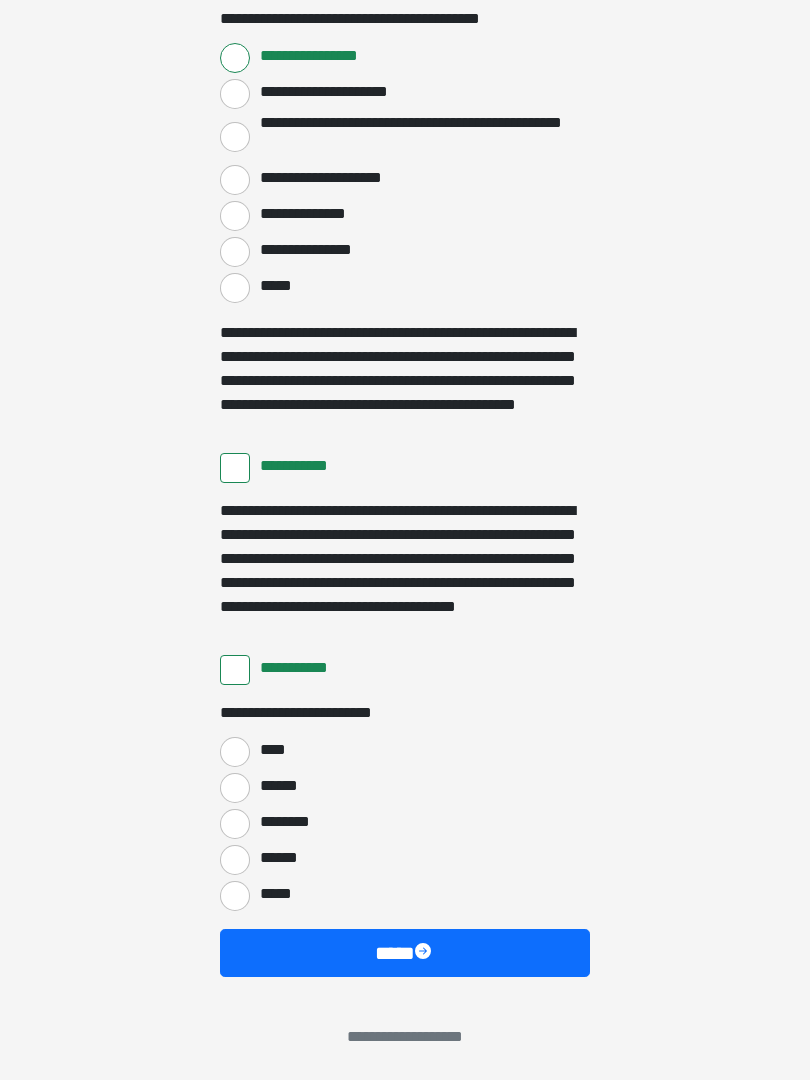 click on "****" at bounding box center (235, 752) 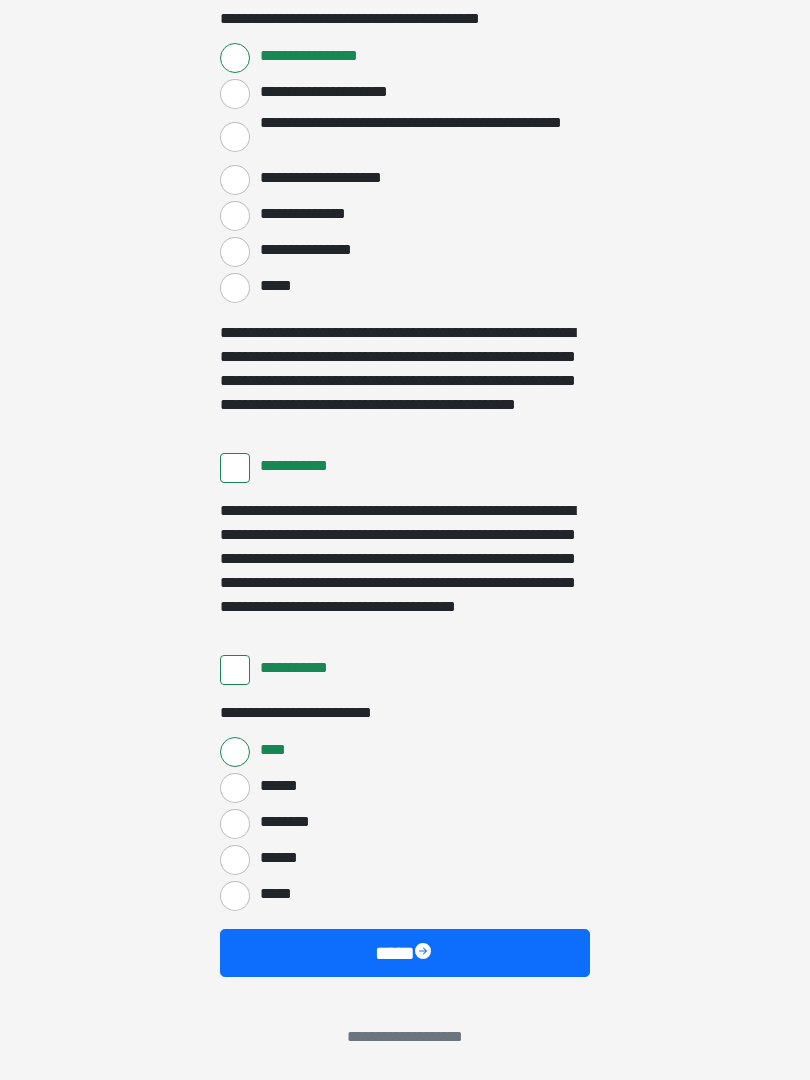 click on "****" at bounding box center [405, 953] 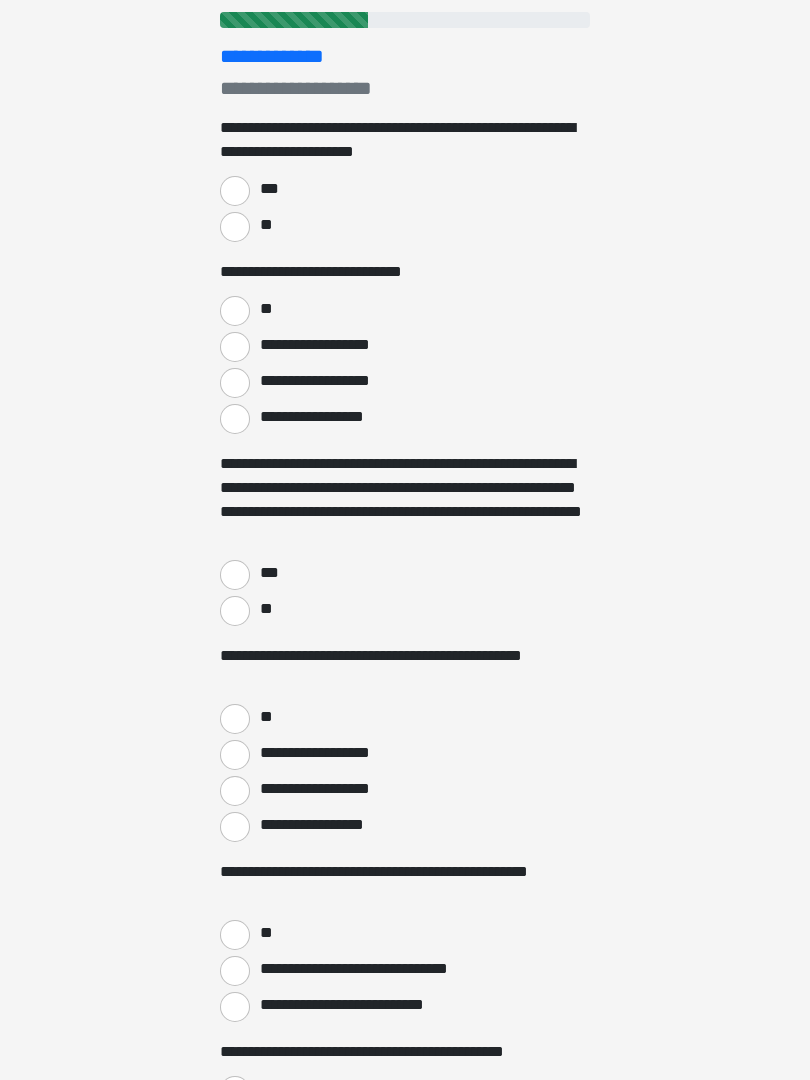 scroll, scrollTop: 0, scrollLeft: 0, axis: both 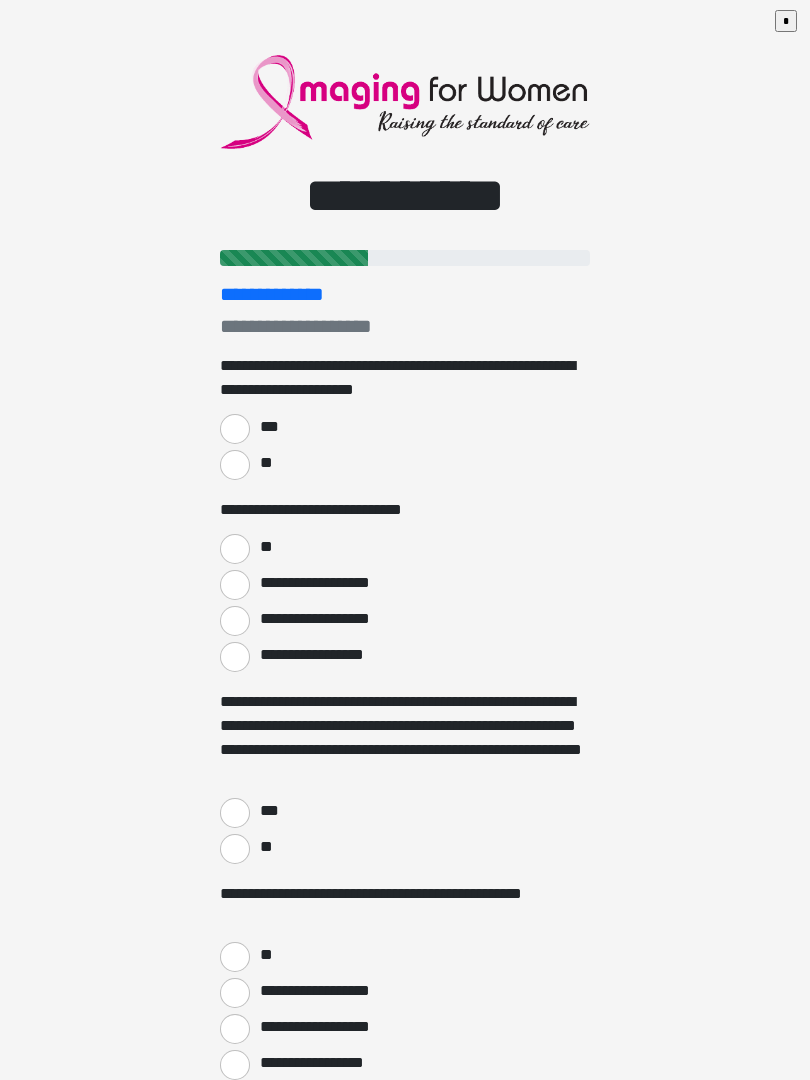 click on "***" at bounding box center (235, 429) 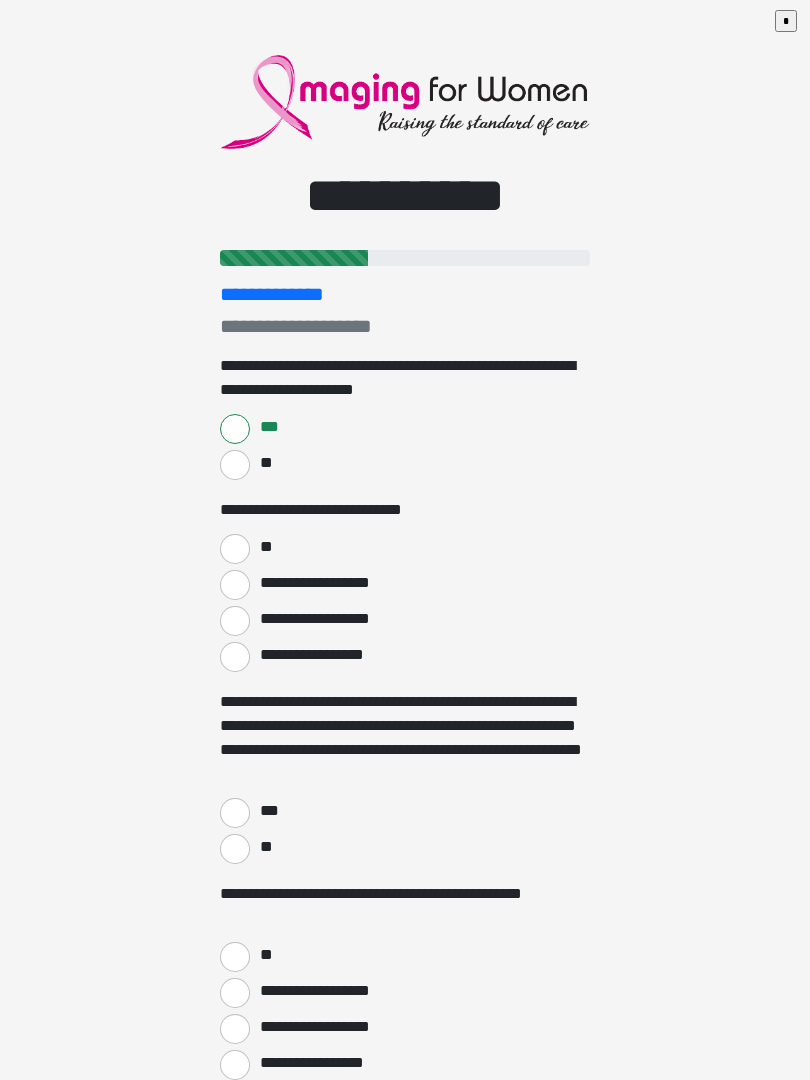 click on "**" at bounding box center [265, 547] 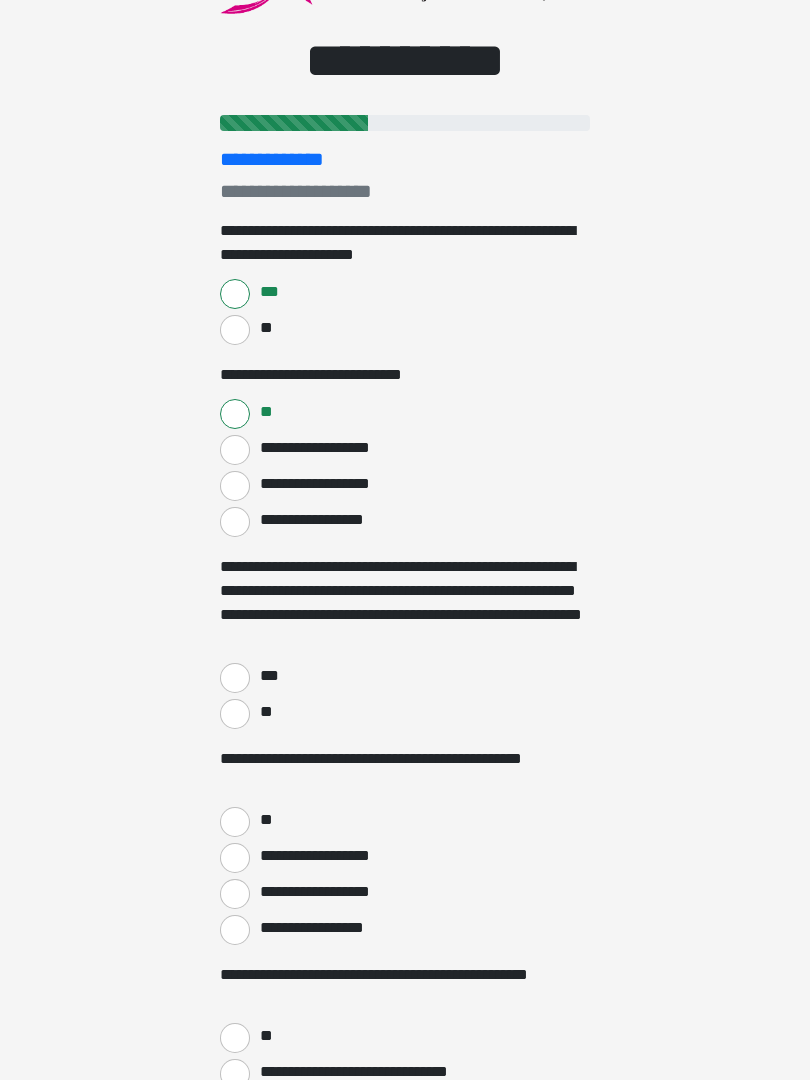 click on "***" at bounding box center (235, 679) 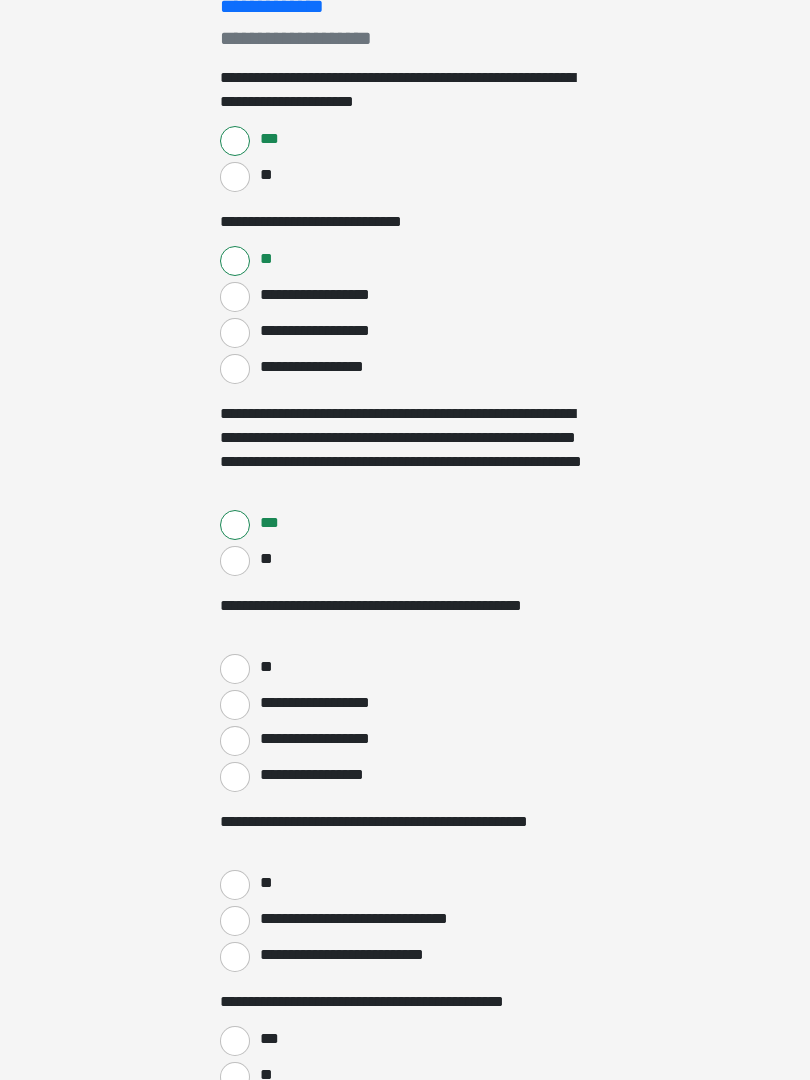 scroll, scrollTop: 293, scrollLeft: 0, axis: vertical 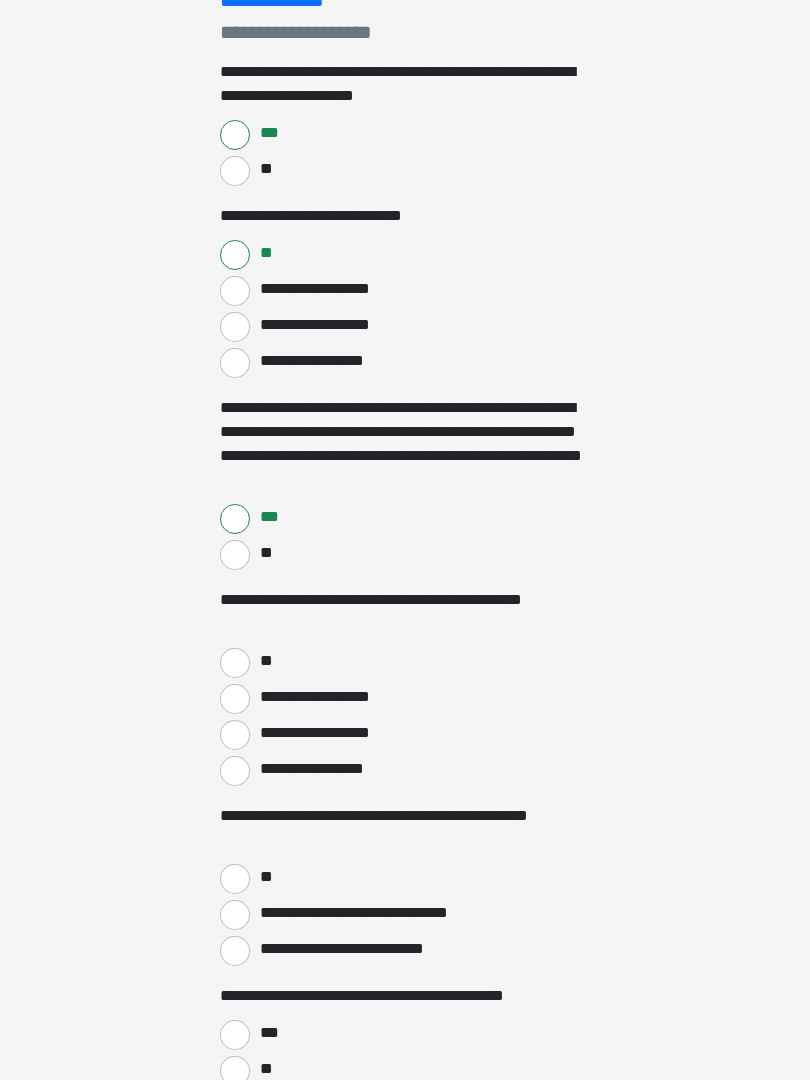 click on "**" at bounding box center [235, 664] 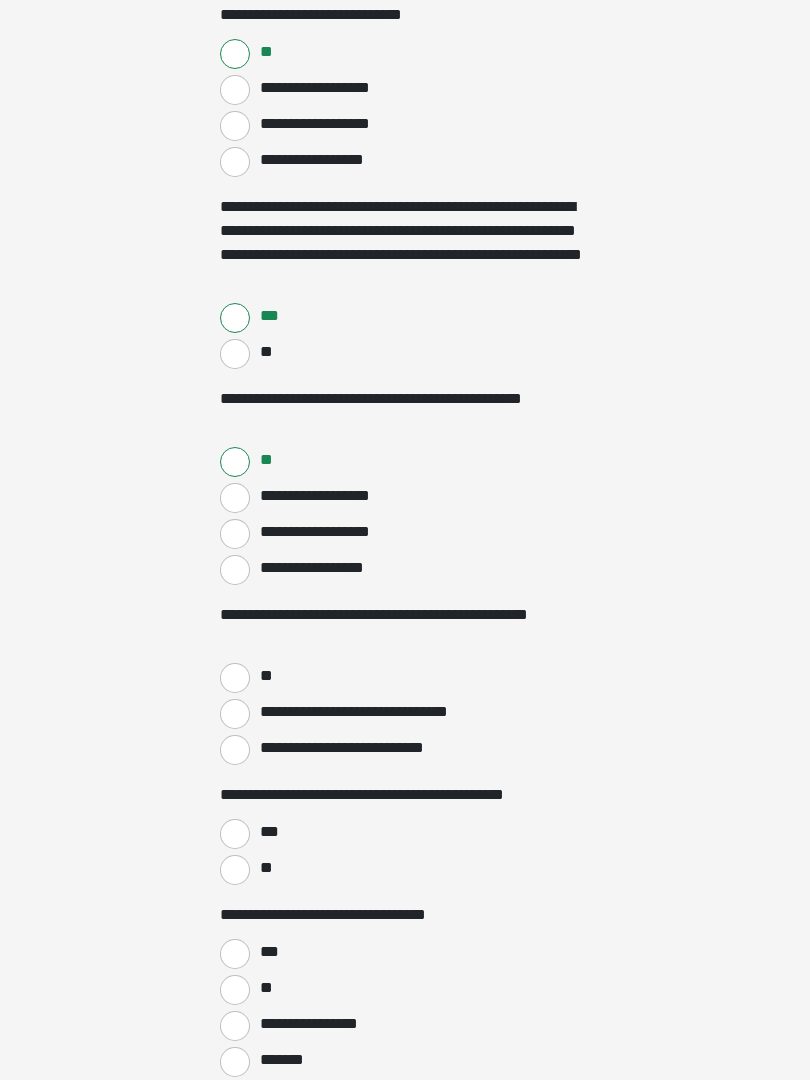scroll, scrollTop: 500, scrollLeft: 0, axis: vertical 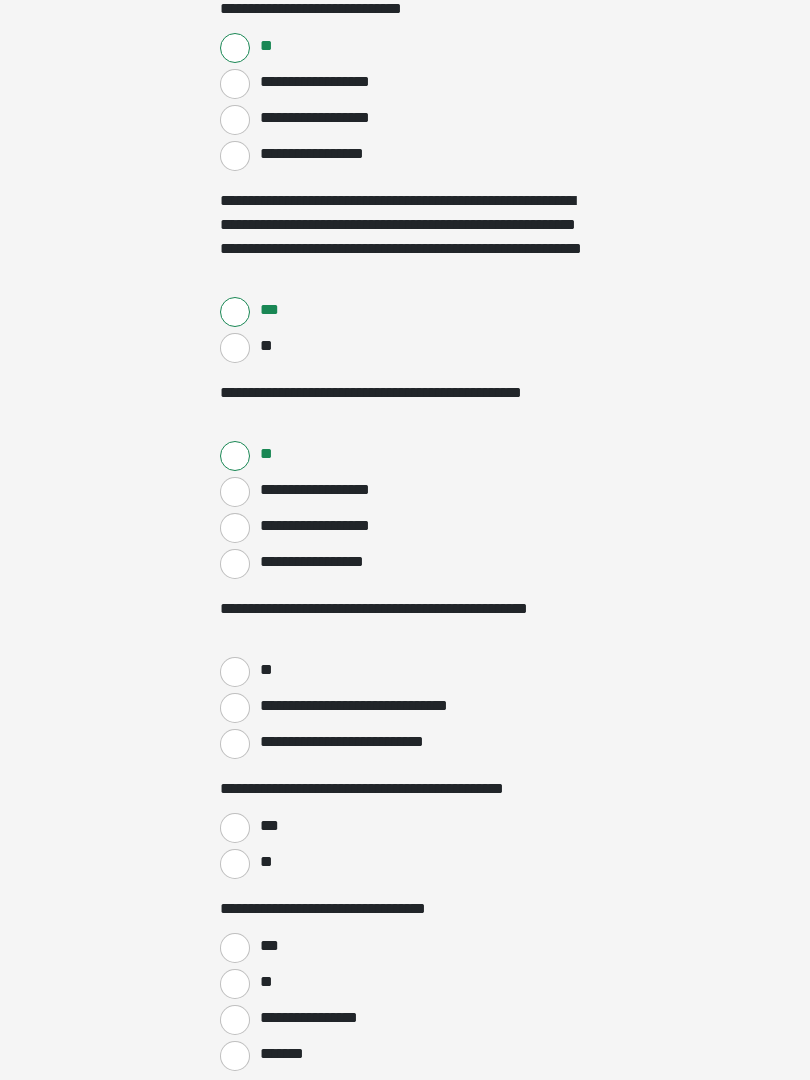 click on "**" at bounding box center [235, 673] 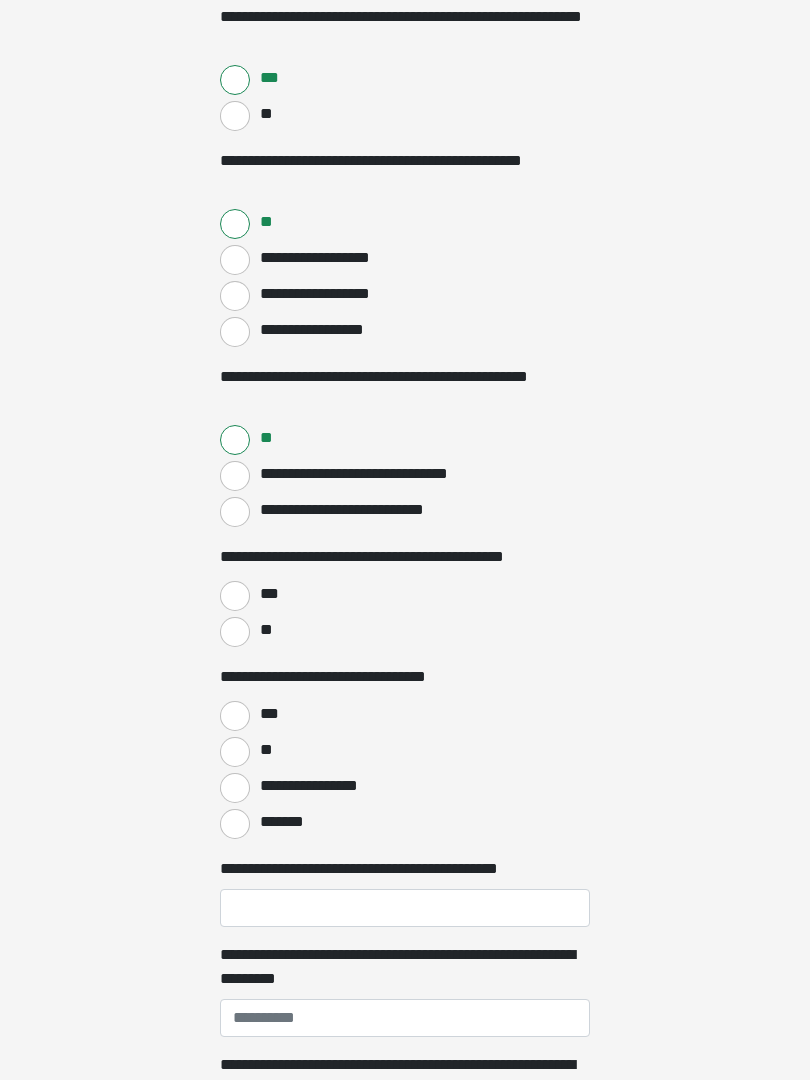 scroll, scrollTop: 733, scrollLeft: 0, axis: vertical 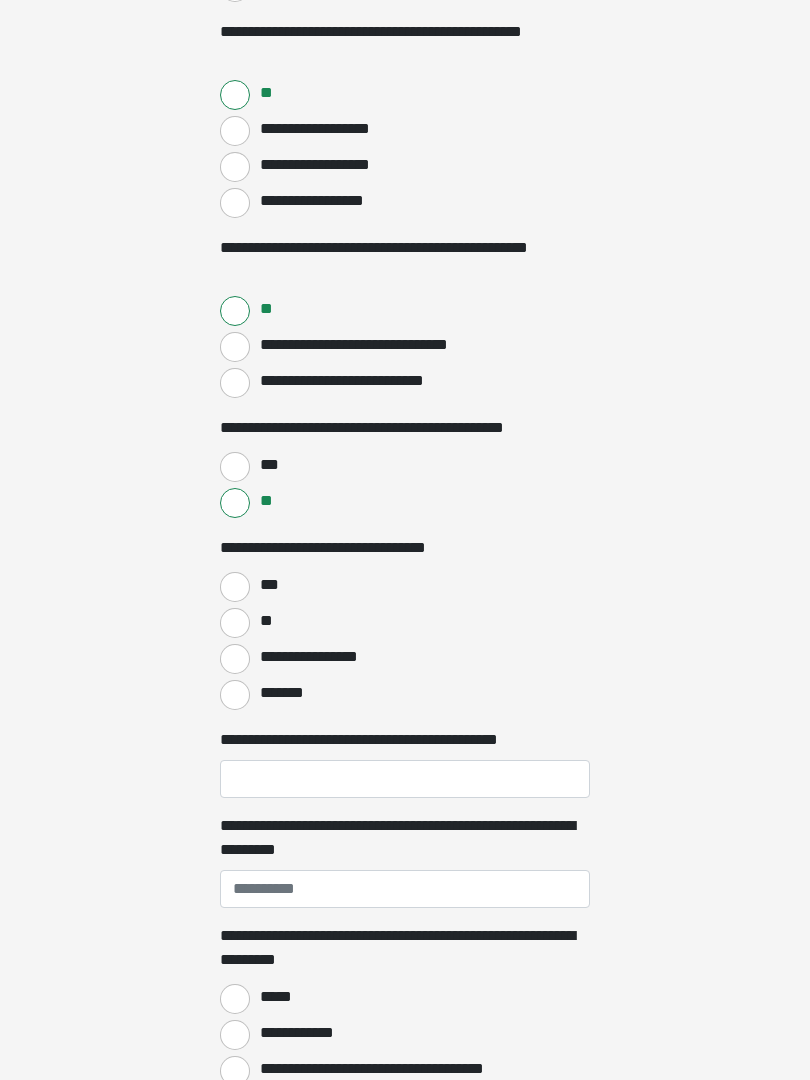 click on "***" at bounding box center [235, 587] 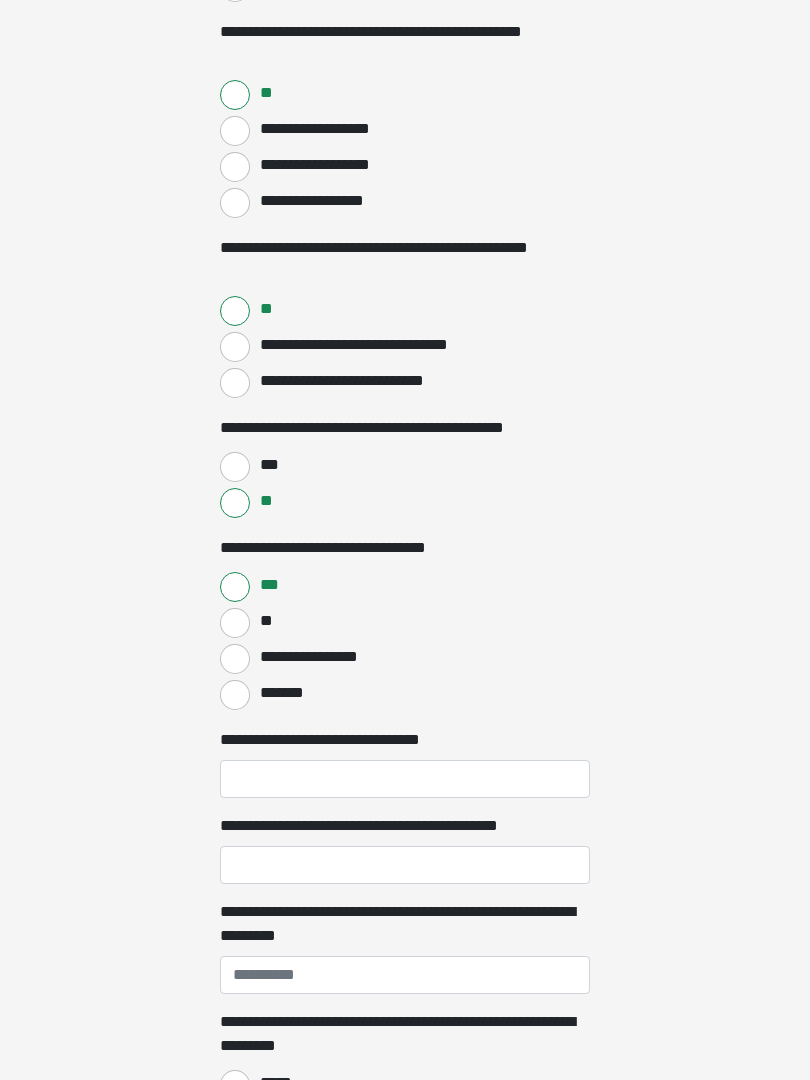 click on "**********" at bounding box center [323, 657] 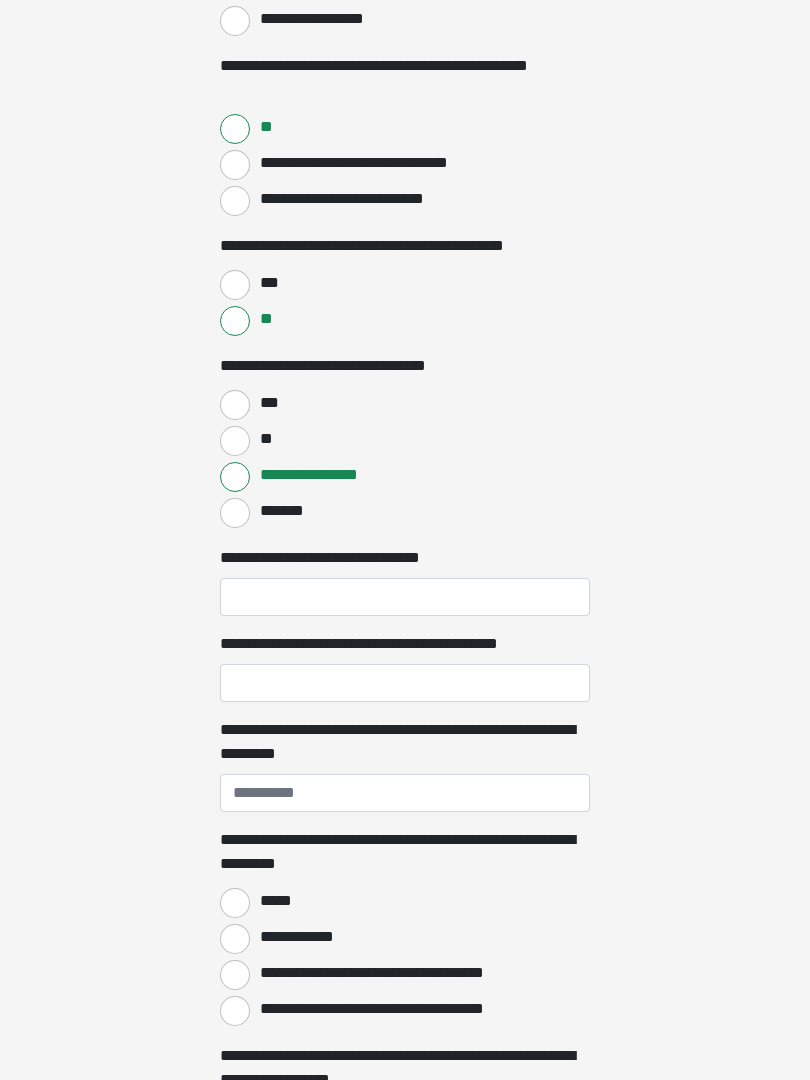 scroll, scrollTop: 1046, scrollLeft: 0, axis: vertical 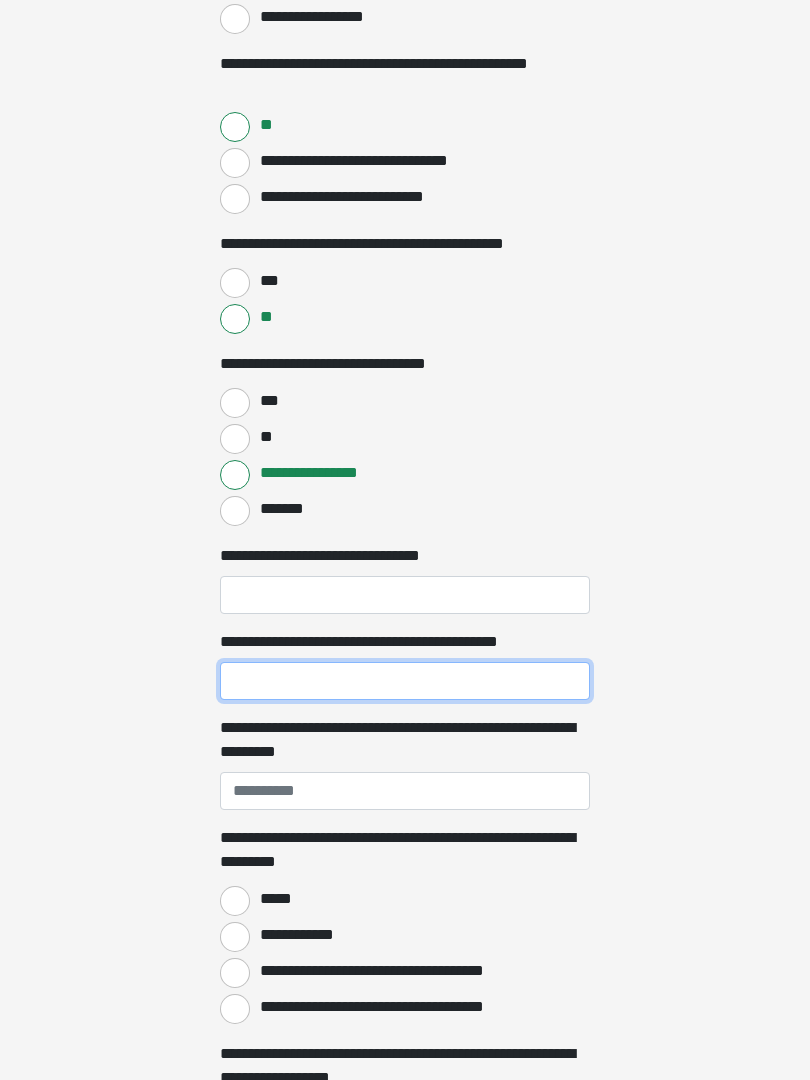 click on "**********" at bounding box center (405, 681) 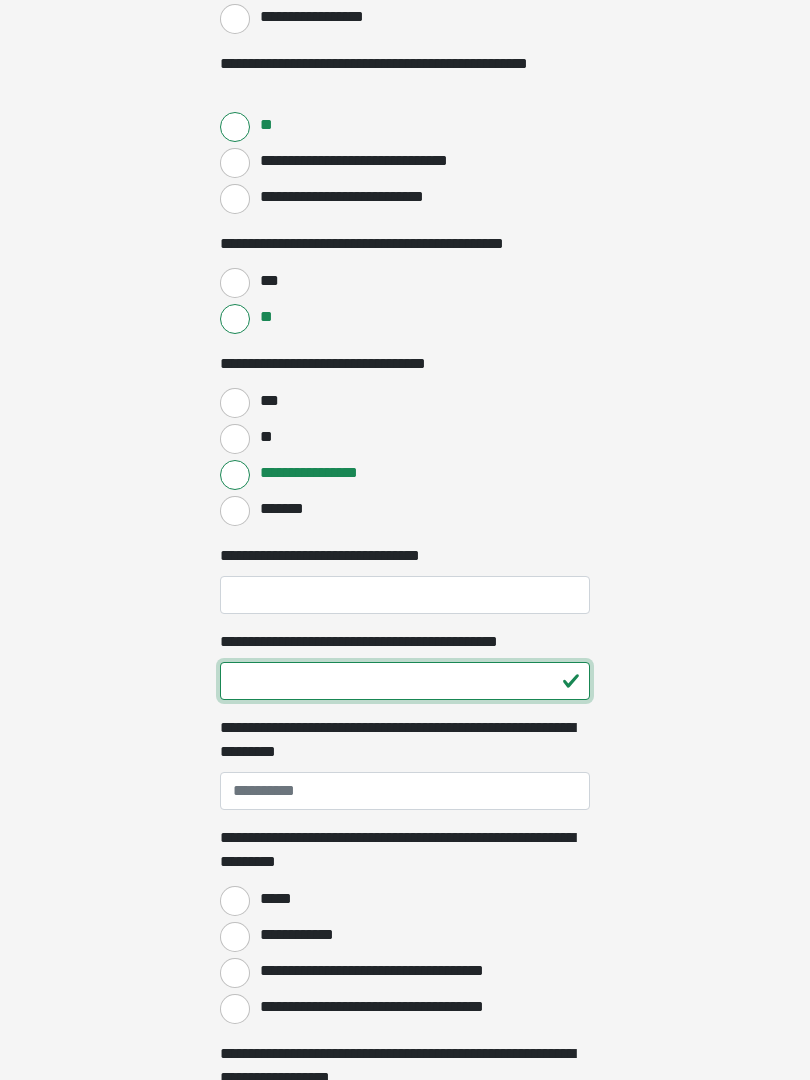 type on "**" 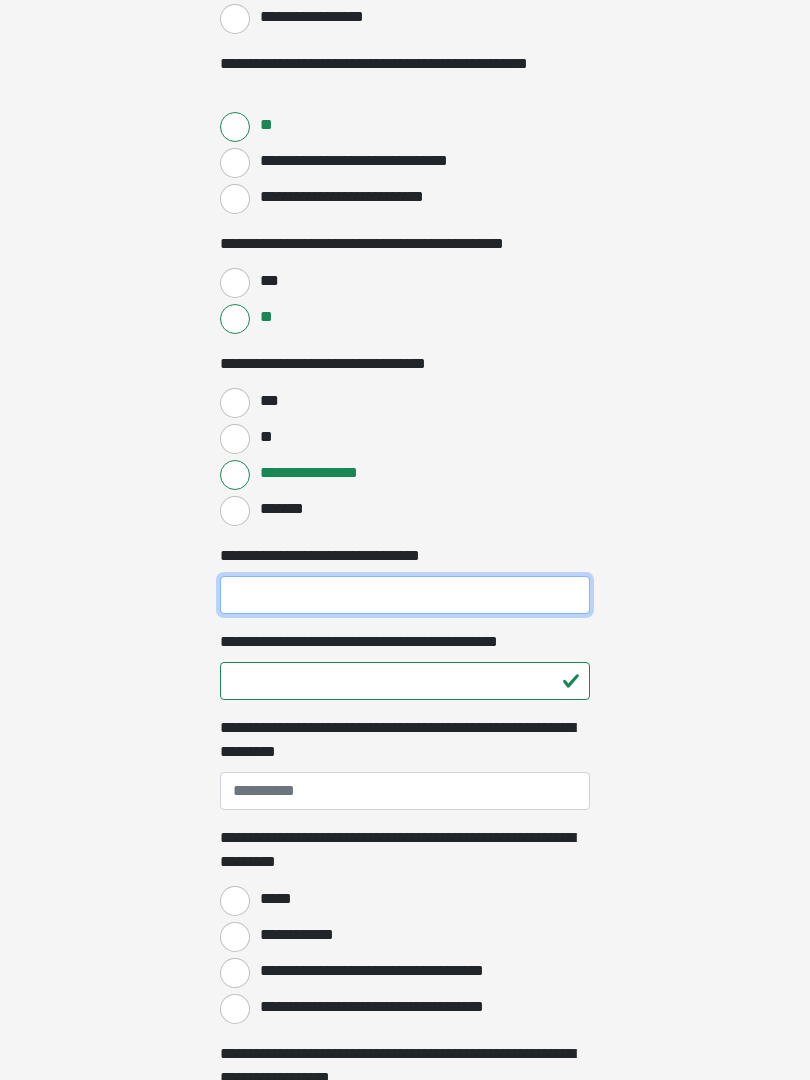 click on "**********" at bounding box center (405, 595) 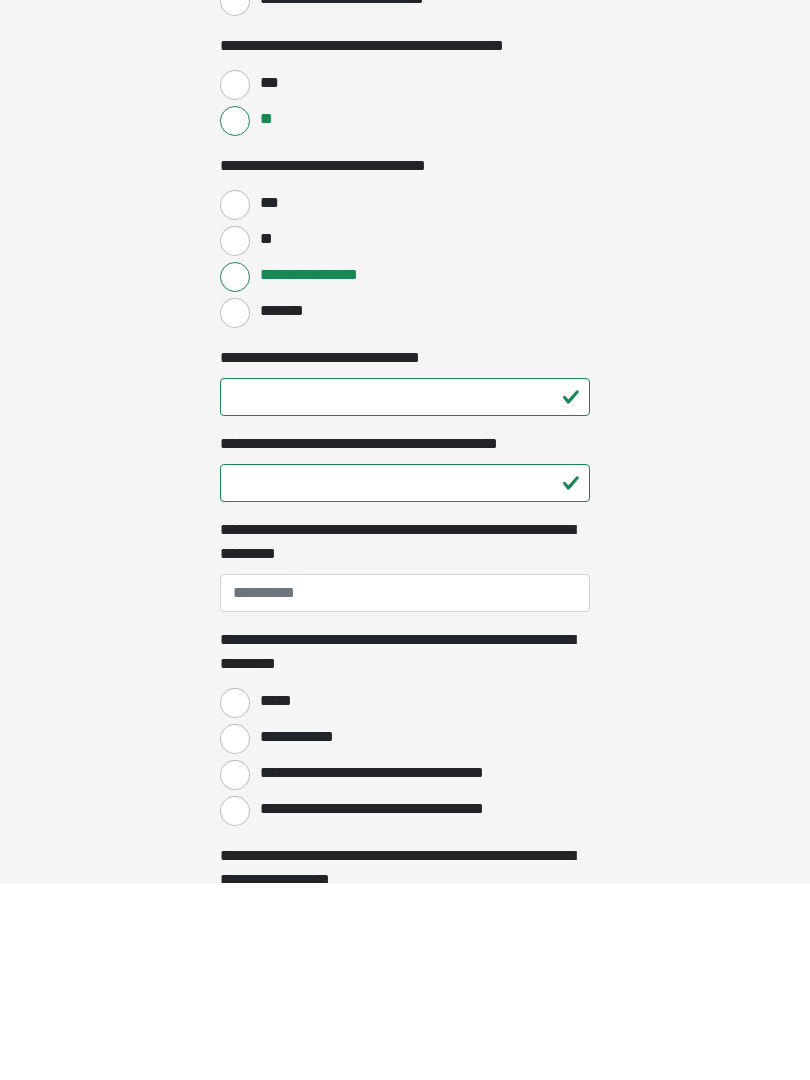 scroll, scrollTop: 1244, scrollLeft: 0, axis: vertical 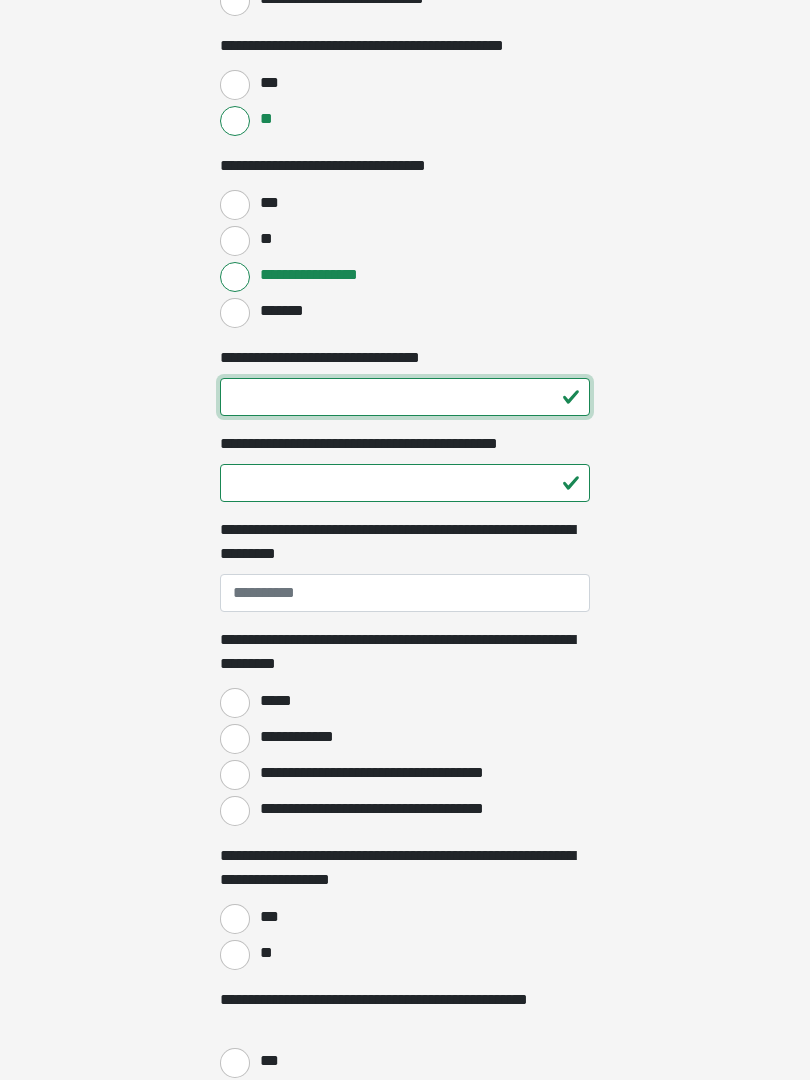 type on "**" 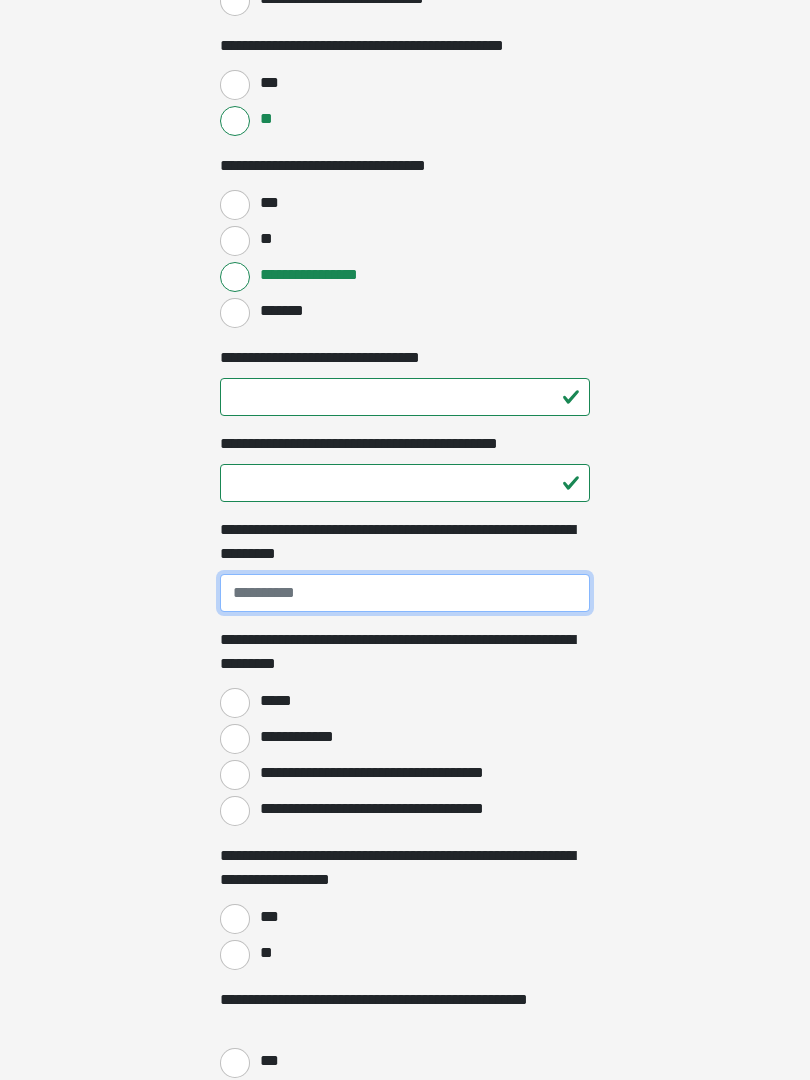 click on "**********" at bounding box center [405, 593] 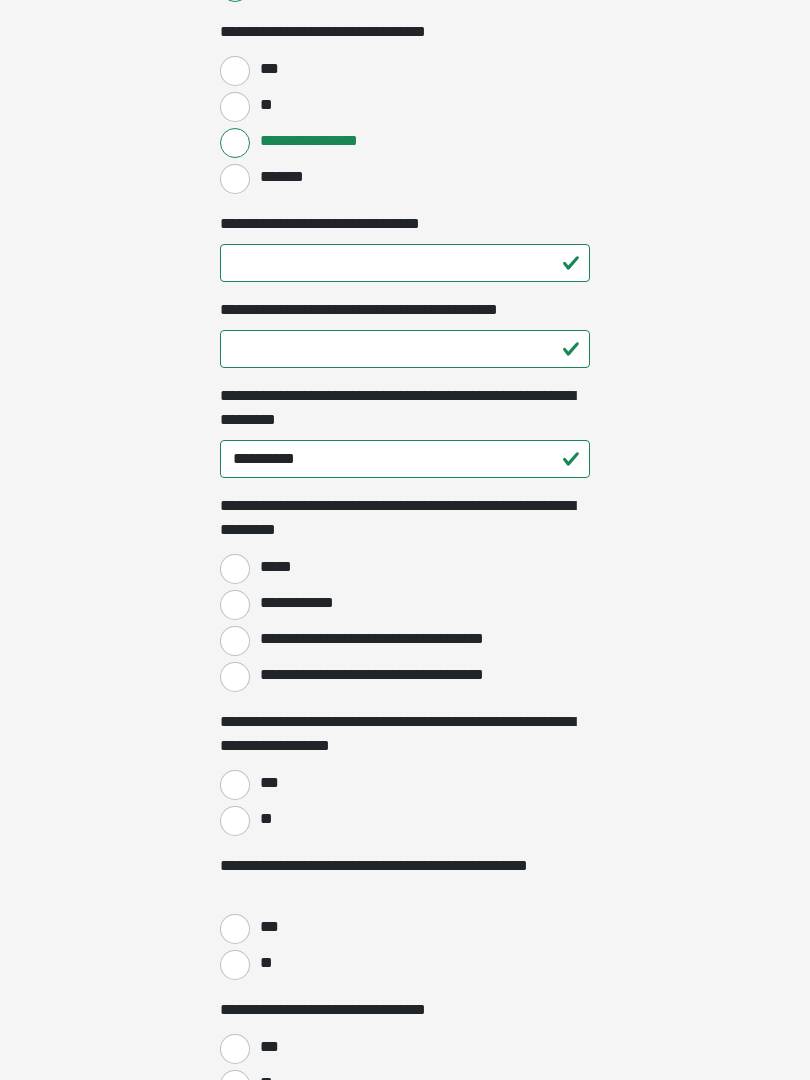 scroll, scrollTop: 1378, scrollLeft: 0, axis: vertical 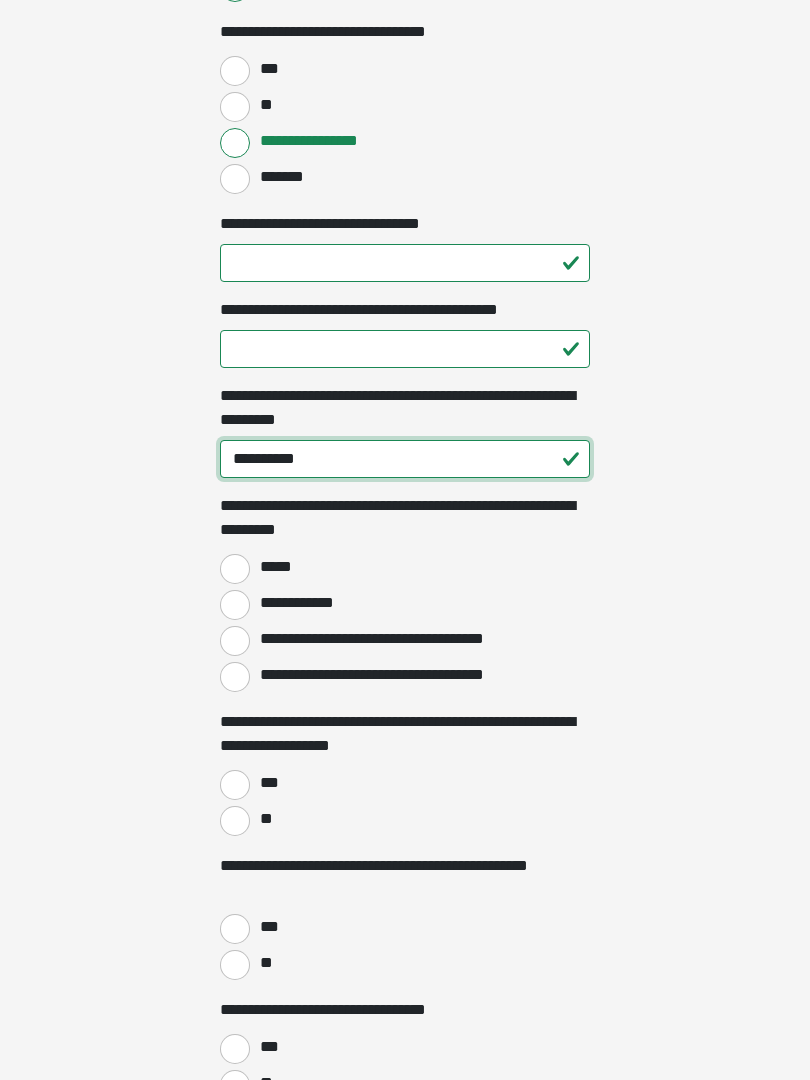 type on "**********" 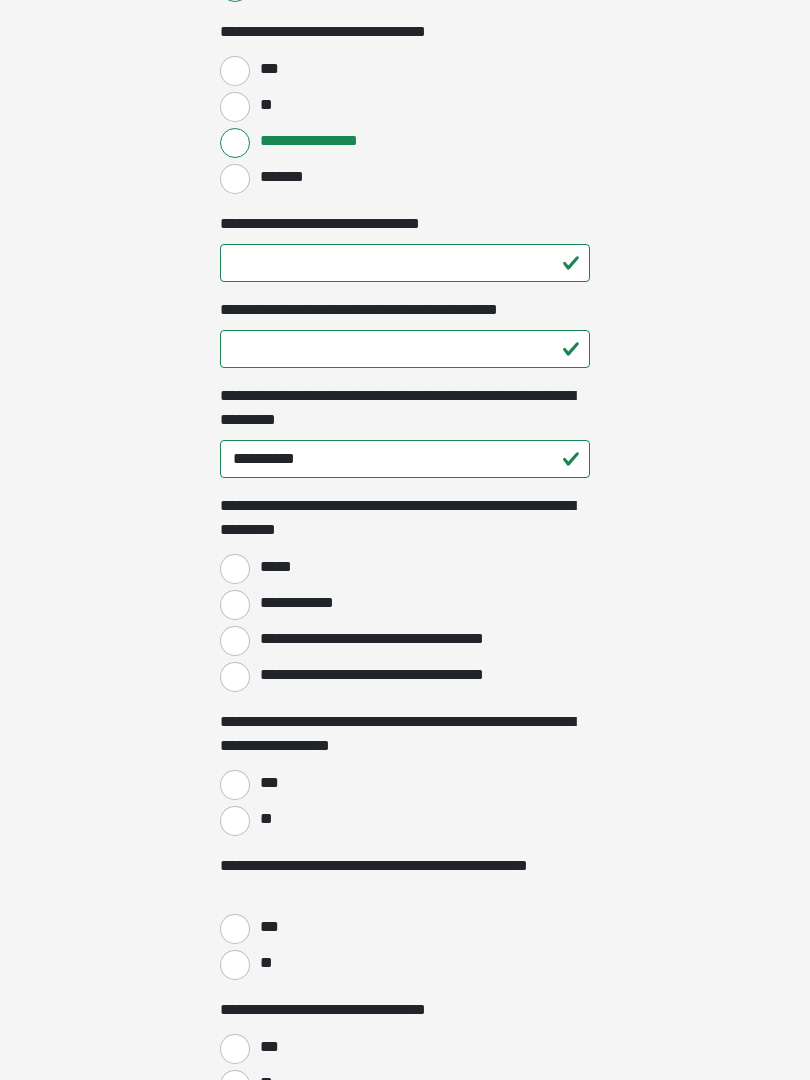 click on "*****" at bounding box center [235, 569] 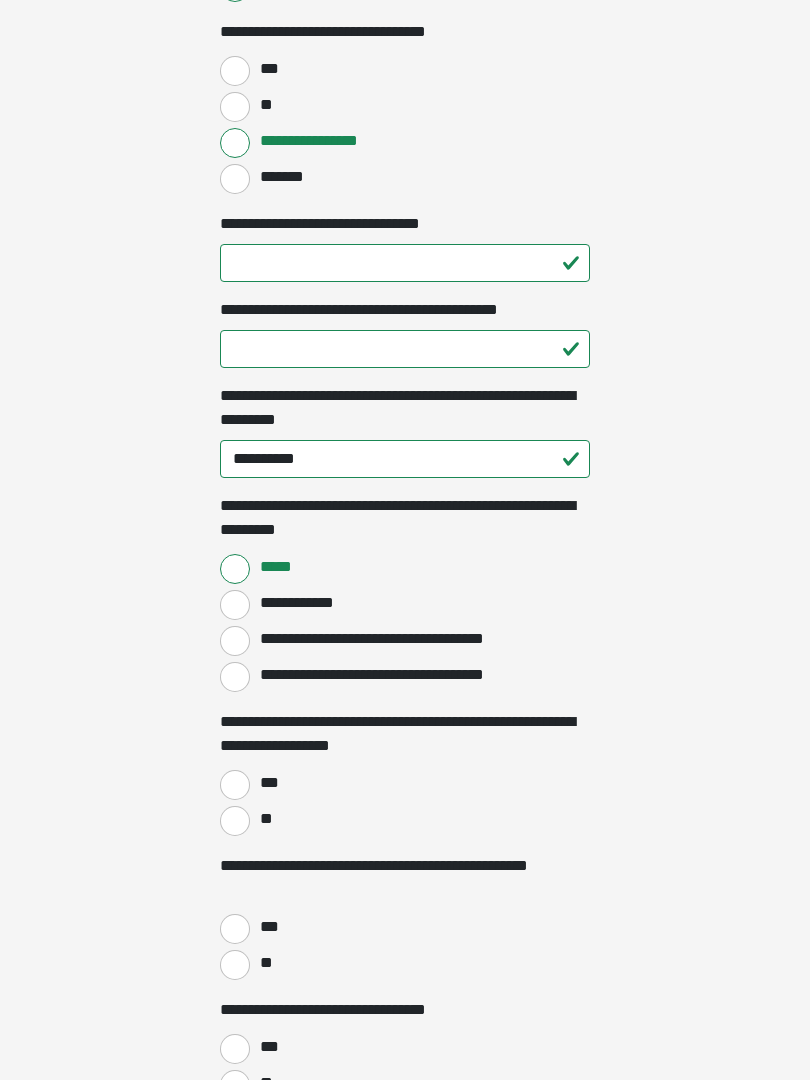 click on "**********" at bounding box center [235, 641] 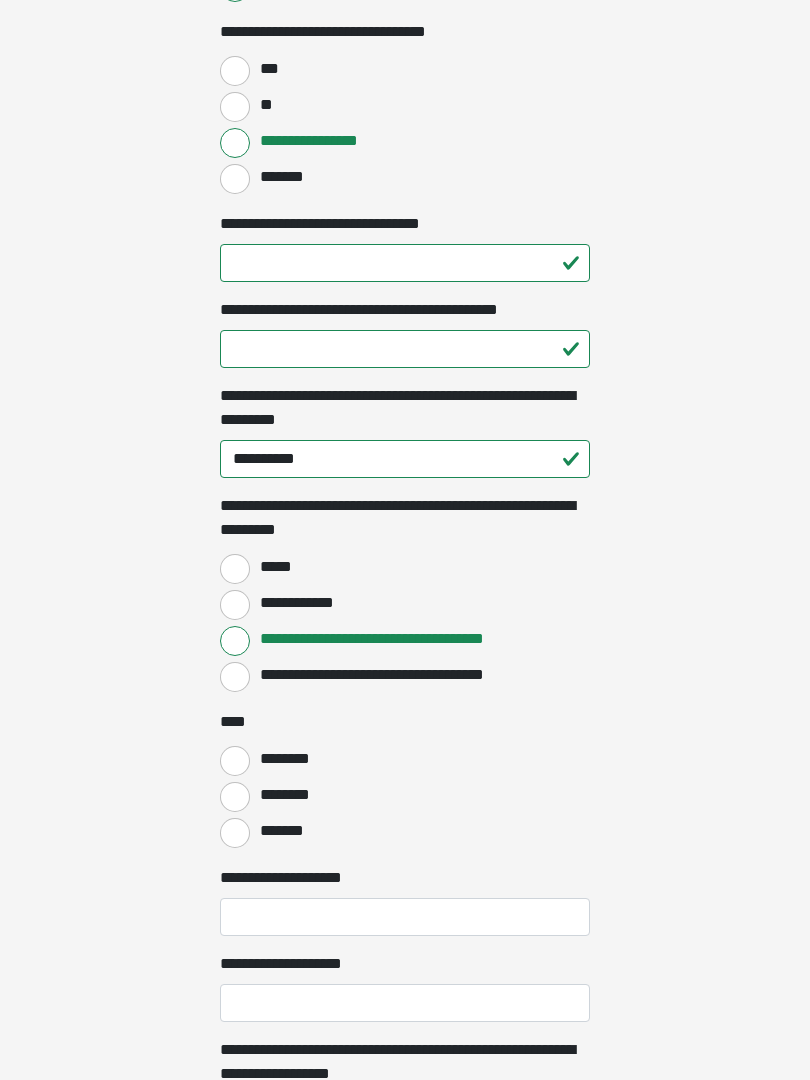 click on "*******" at bounding box center [235, 833] 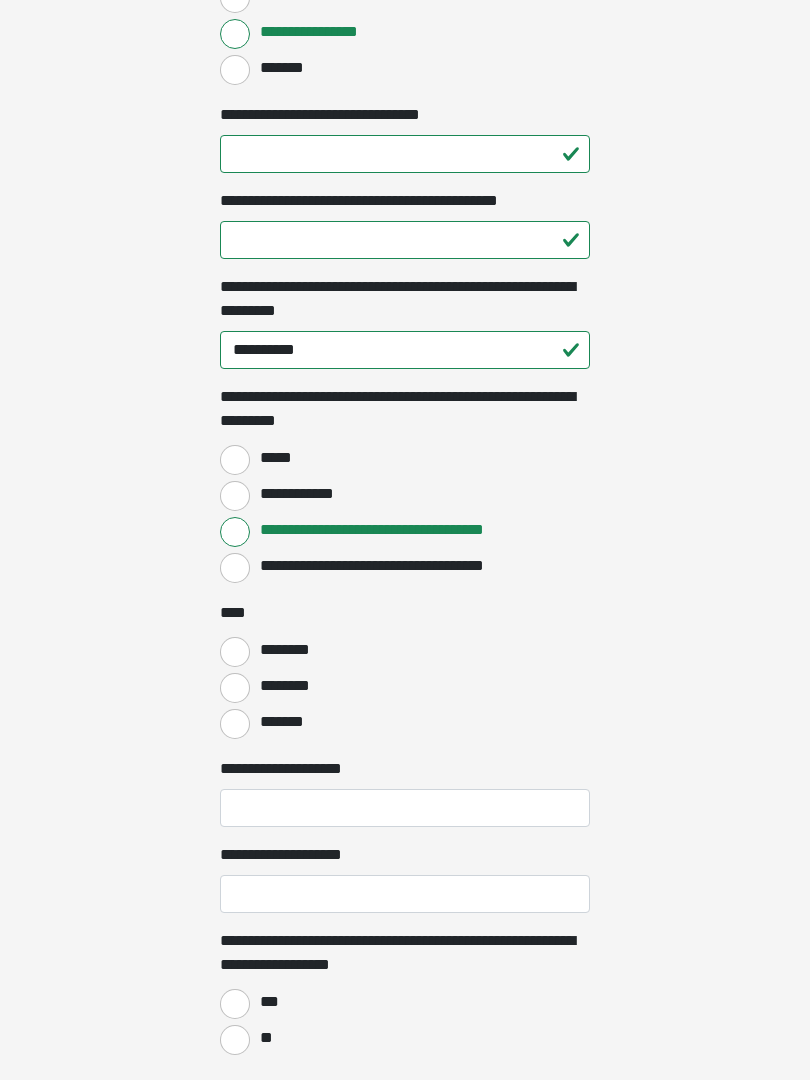 scroll, scrollTop: 1486, scrollLeft: 0, axis: vertical 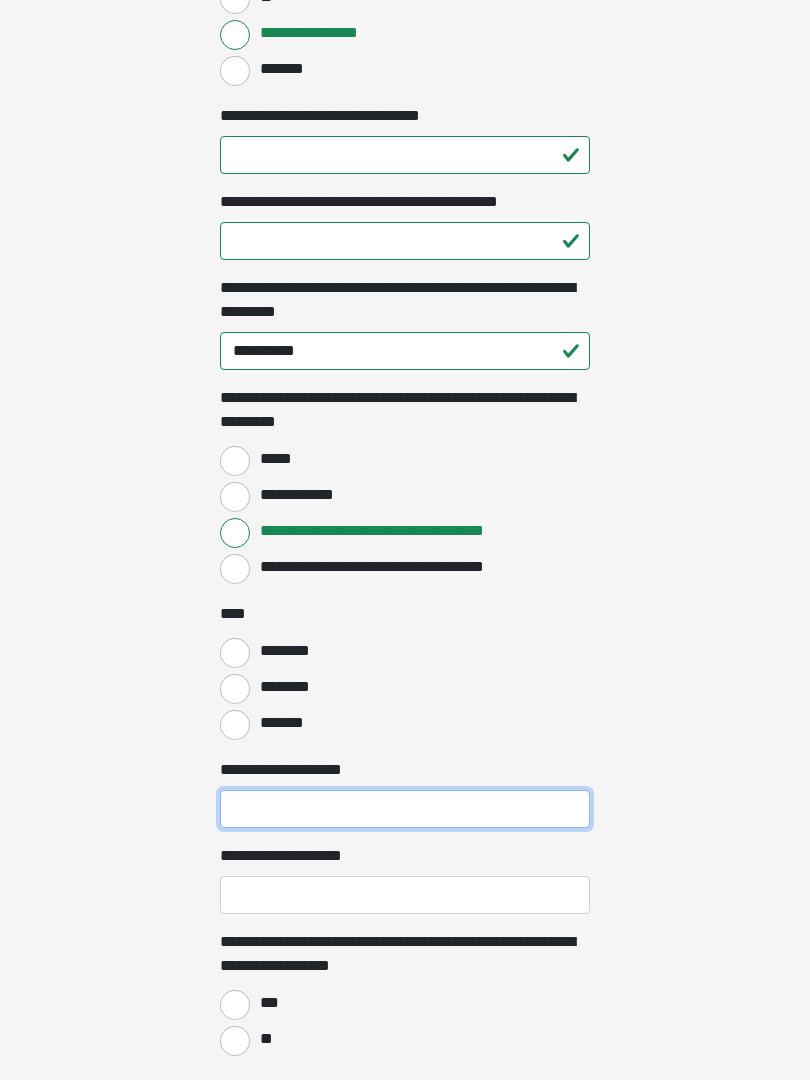 click on "**********" at bounding box center [405, 809] 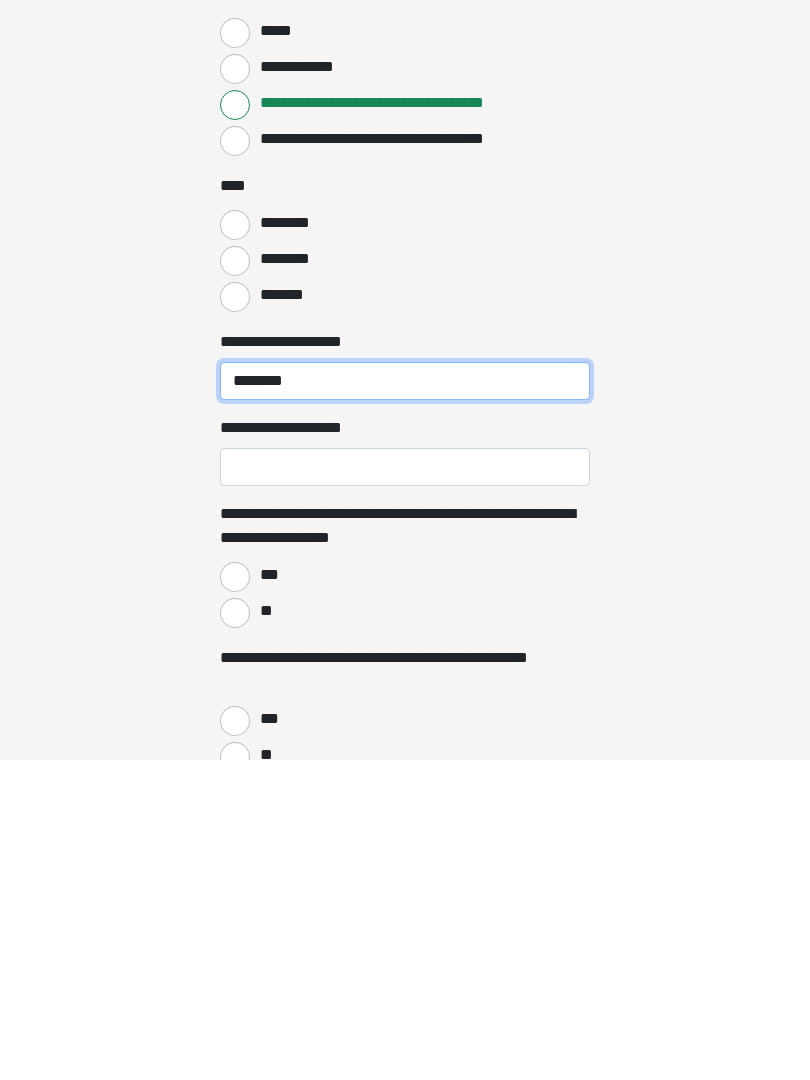 type on "*******" 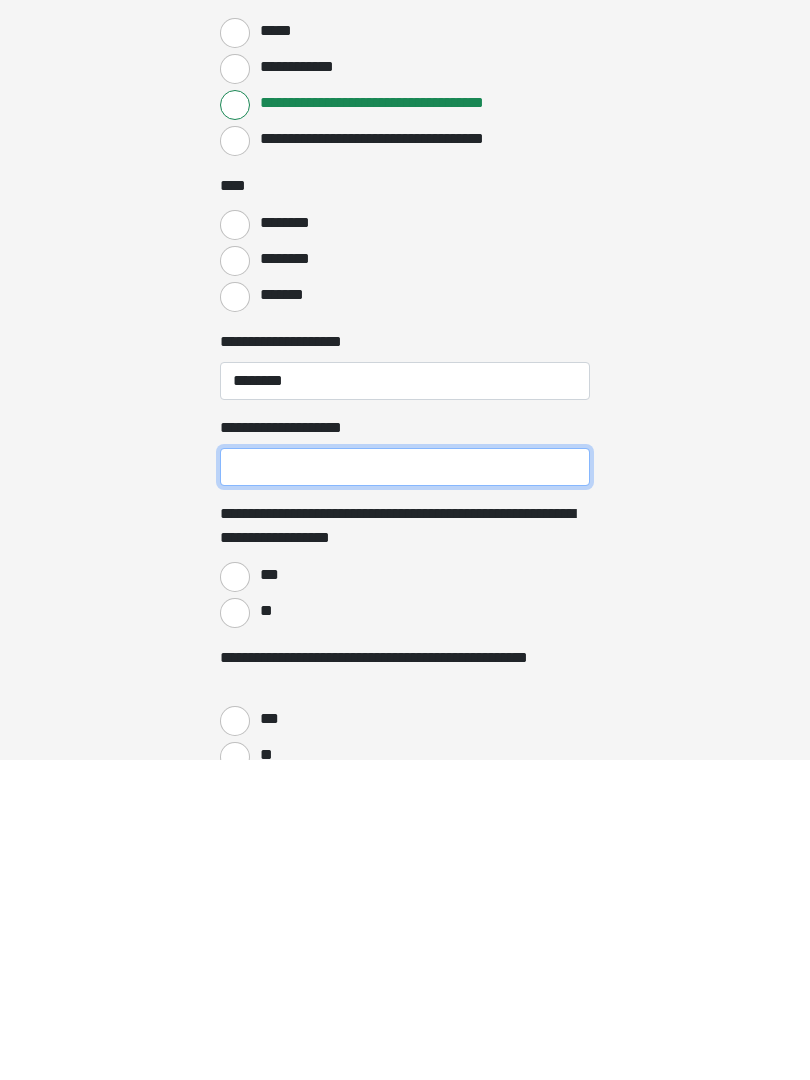 click on "**********" at bounding box center (405, 787) 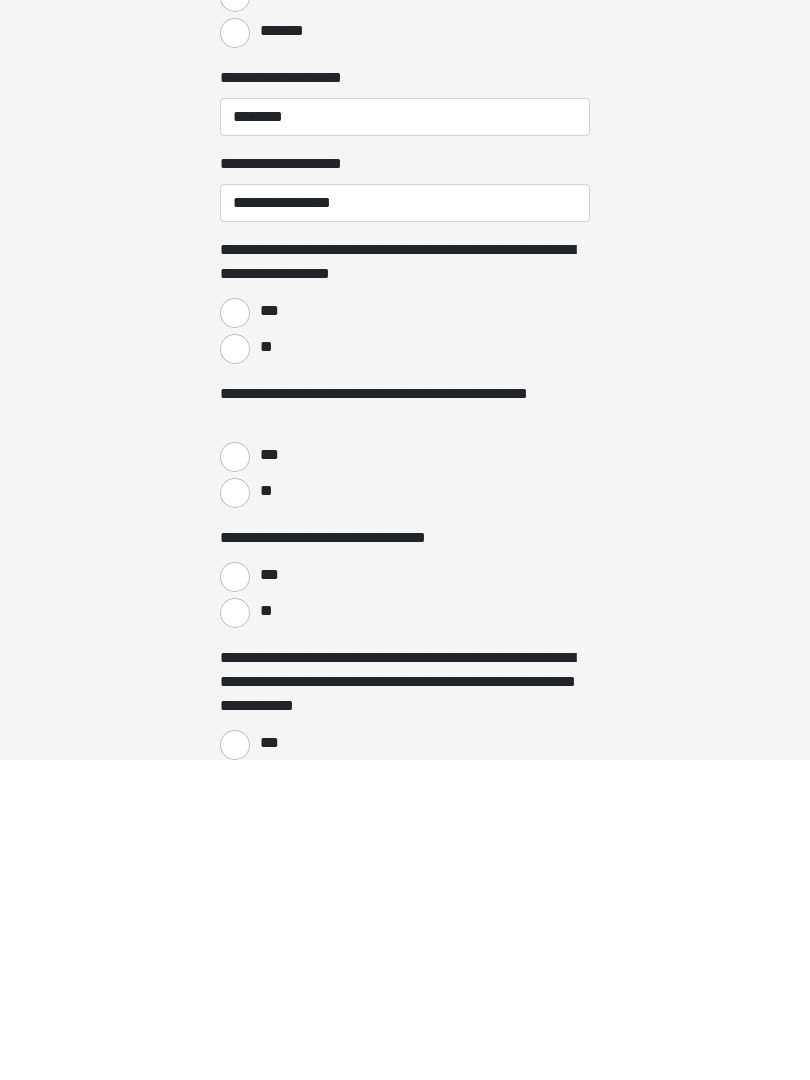 scroll, scrollTop: 2178, scrollLeft: 0, axis: vertical 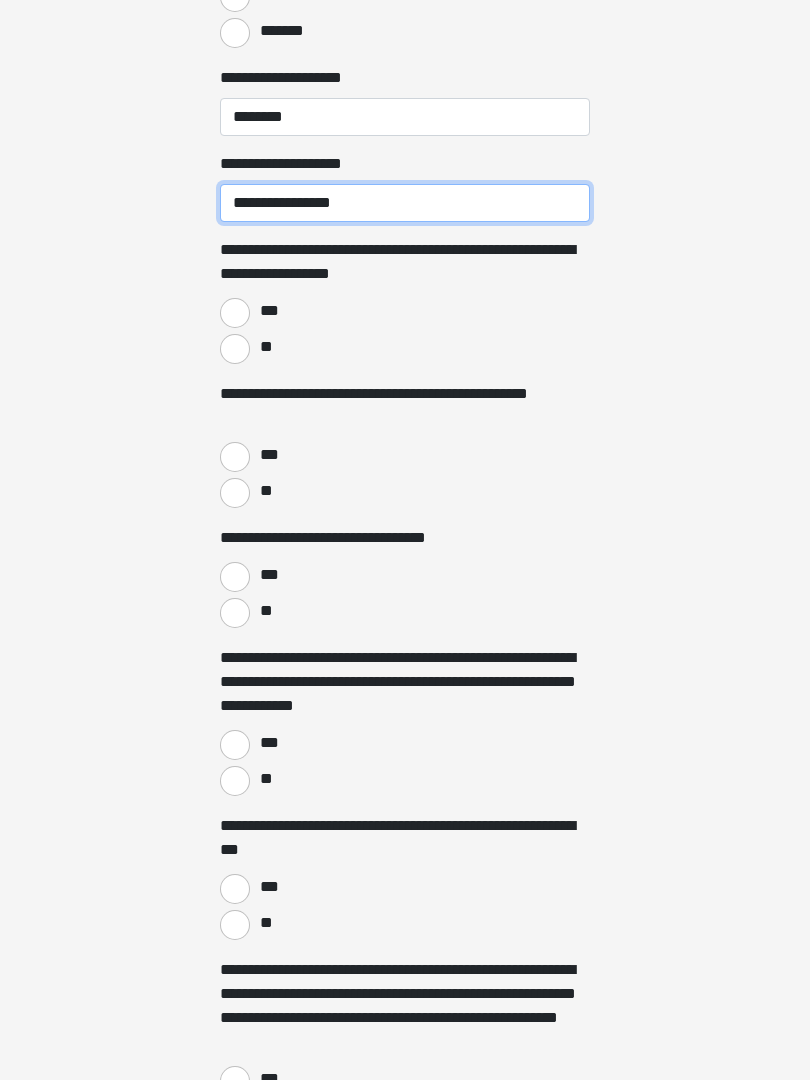 type on "**********" 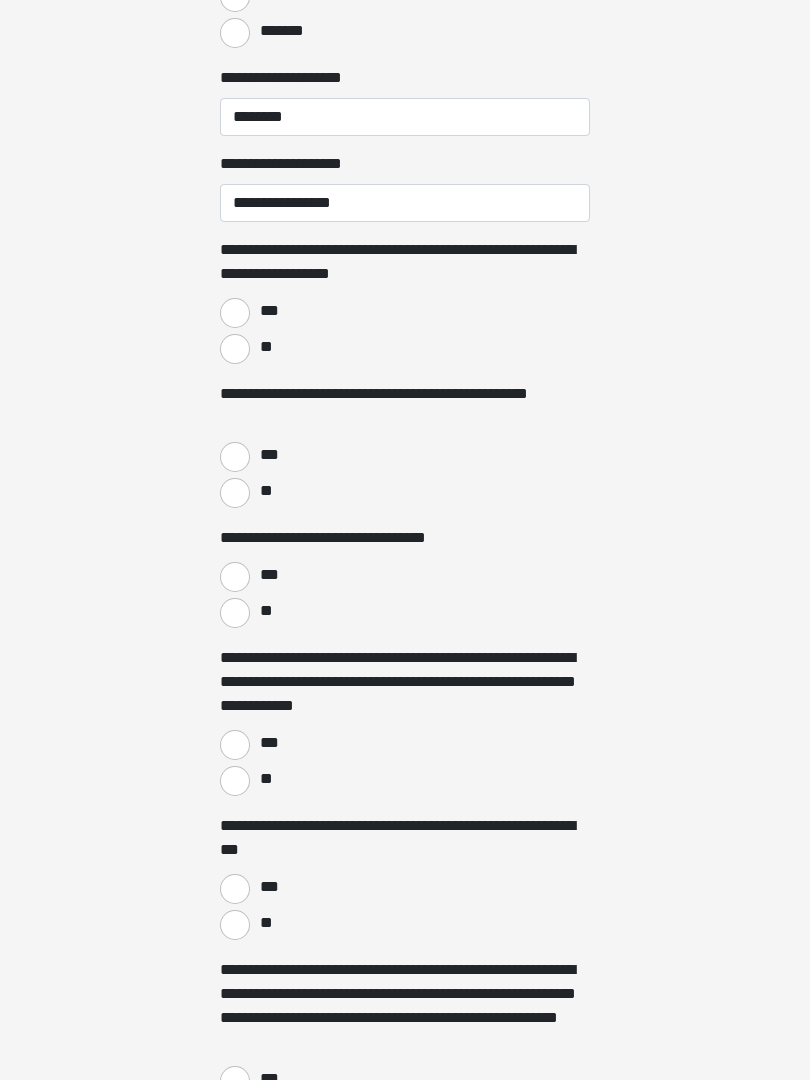 click on "***" at bounding box center [235, 313] 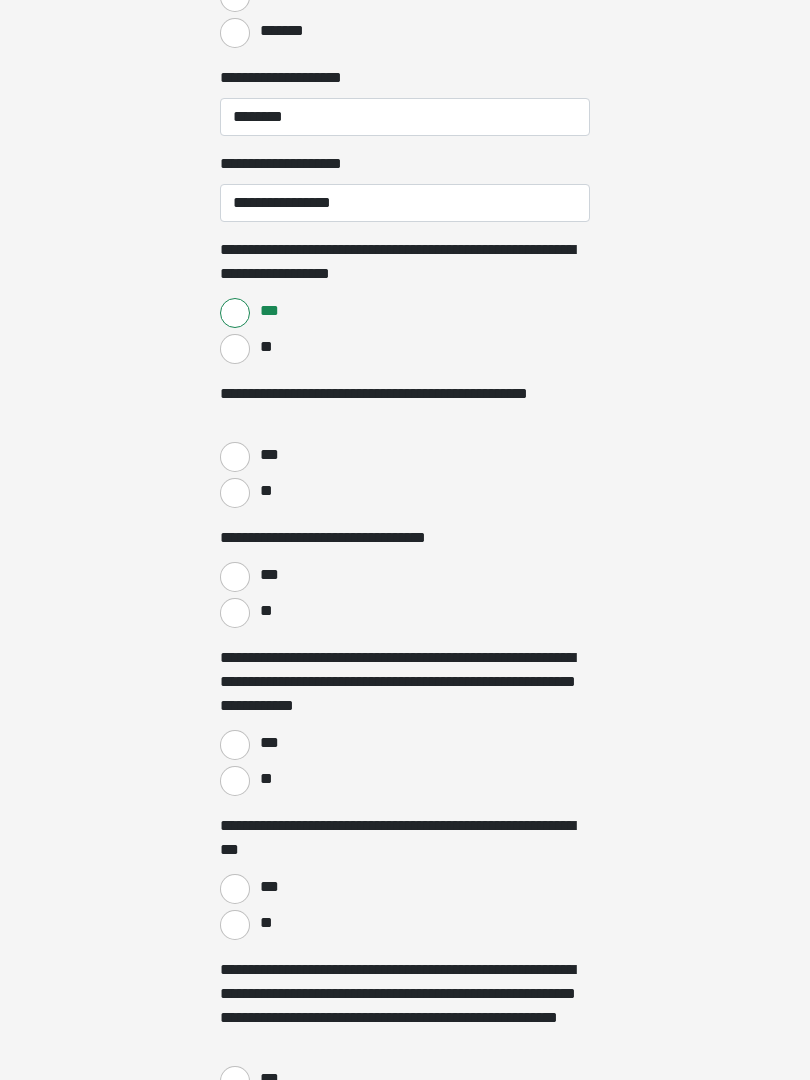 click on "**" at bounding box center (235, 493) 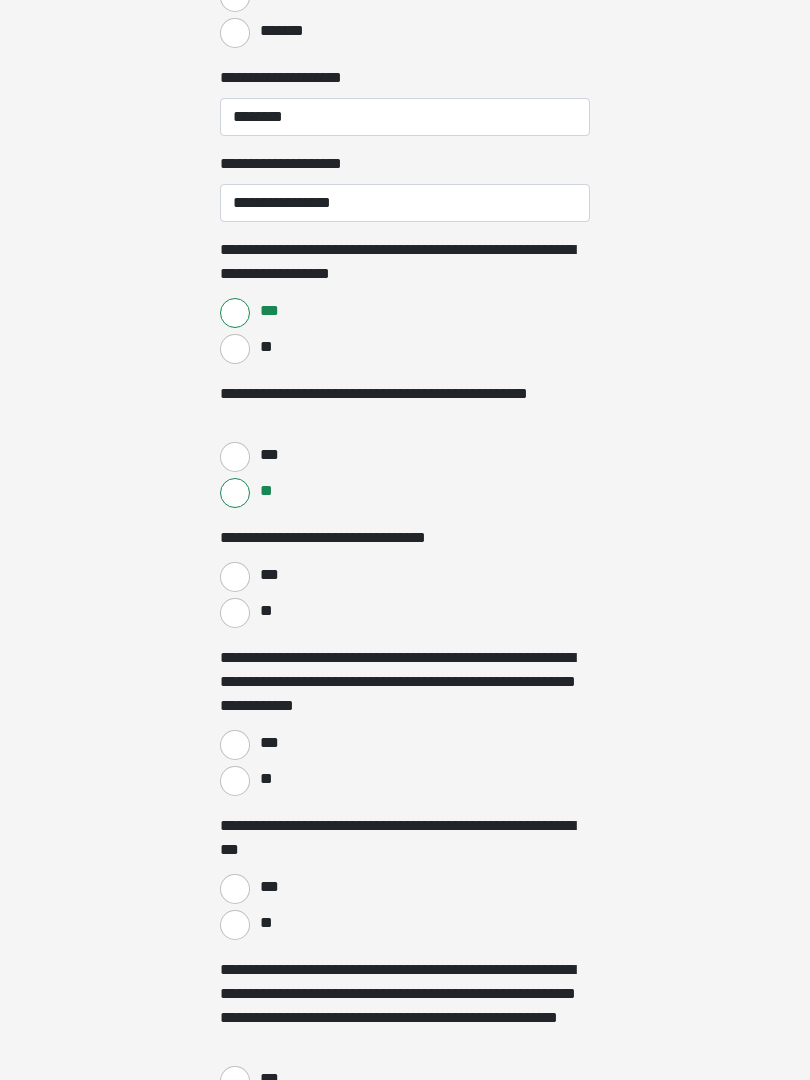 click on "**" at bounding box center [235, 613] 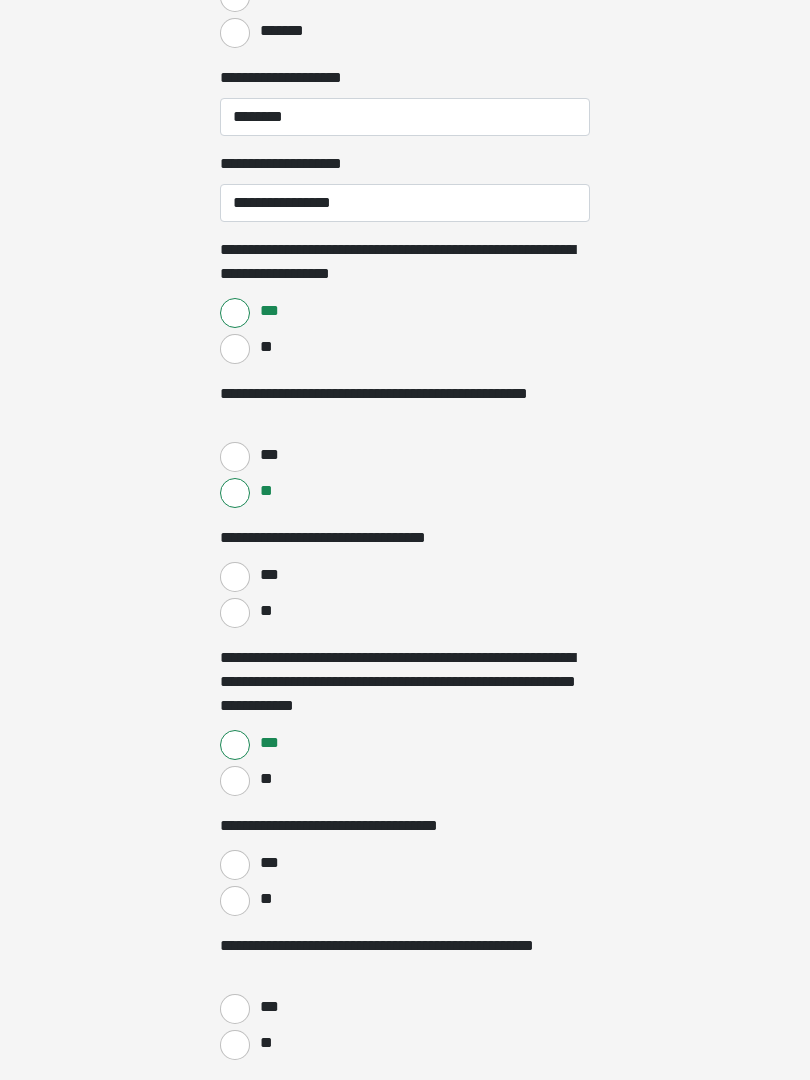 click on "***" at bounding box center [235, 865] 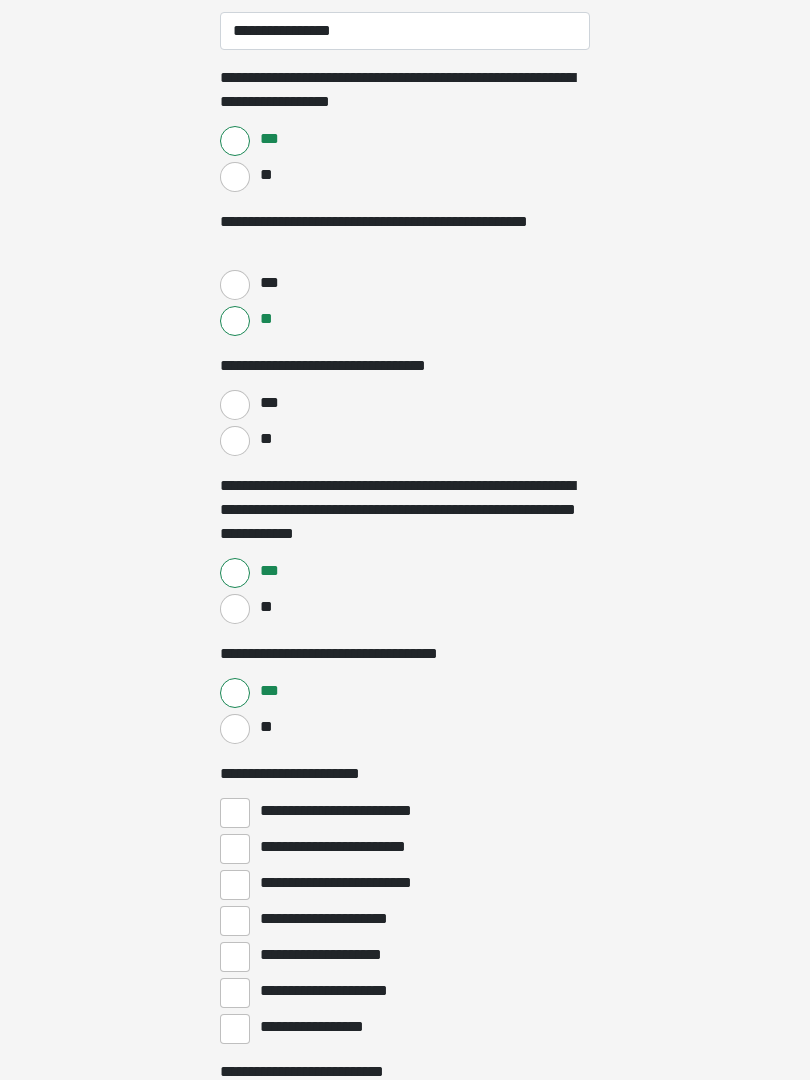 scroll, scrollTop: 2350, scrollLeft: 0, axis: vertical 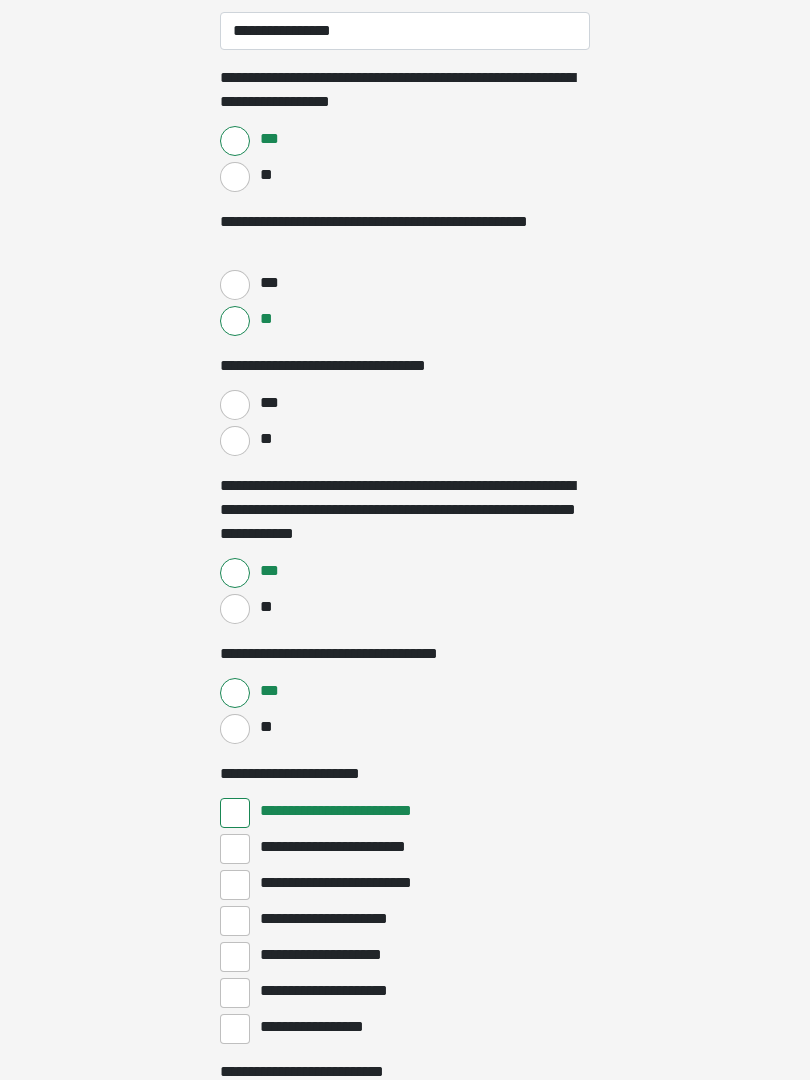 click on "**********" at bounding box center (235, 813) 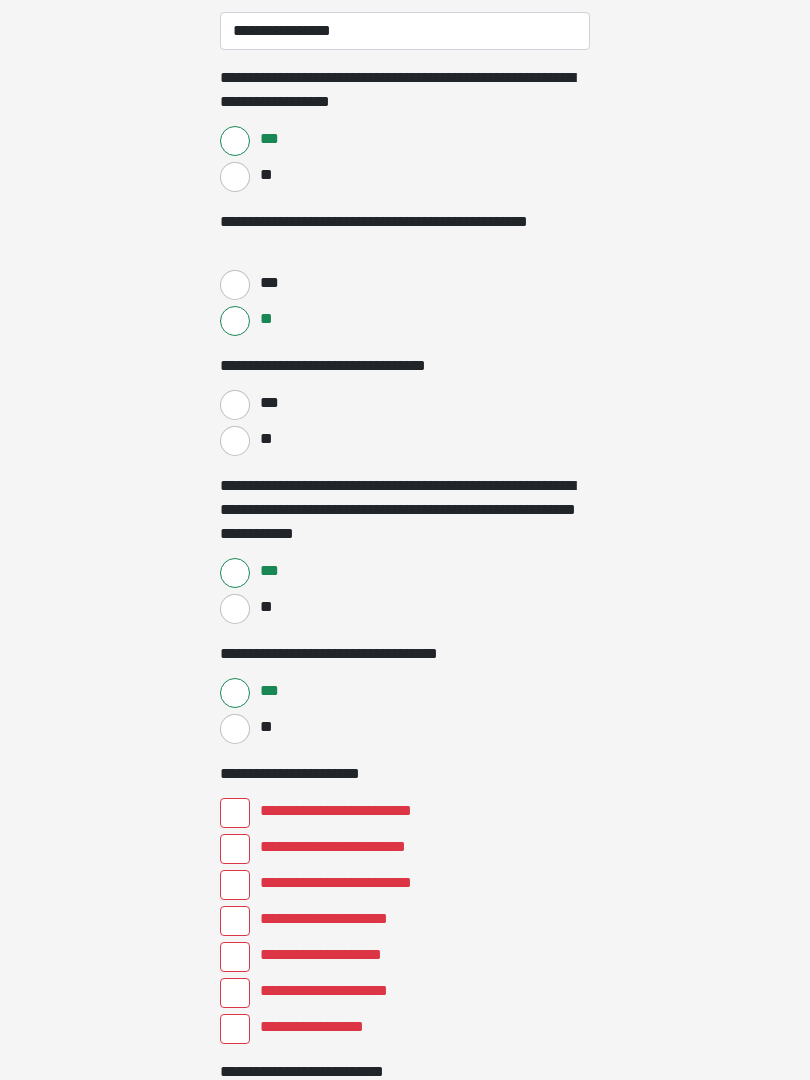 click on "**********" at bounding box center (235, 849) 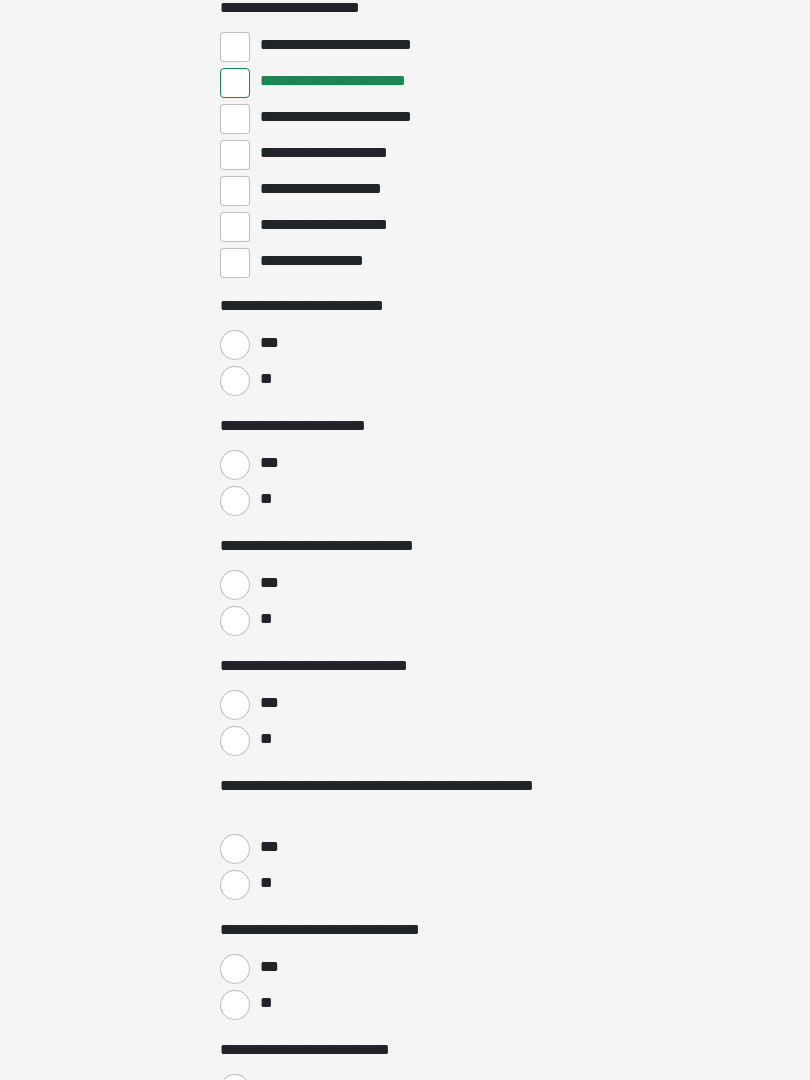 scroll, scrollTop: 3117, scrollLeft: 0, axis: vertical 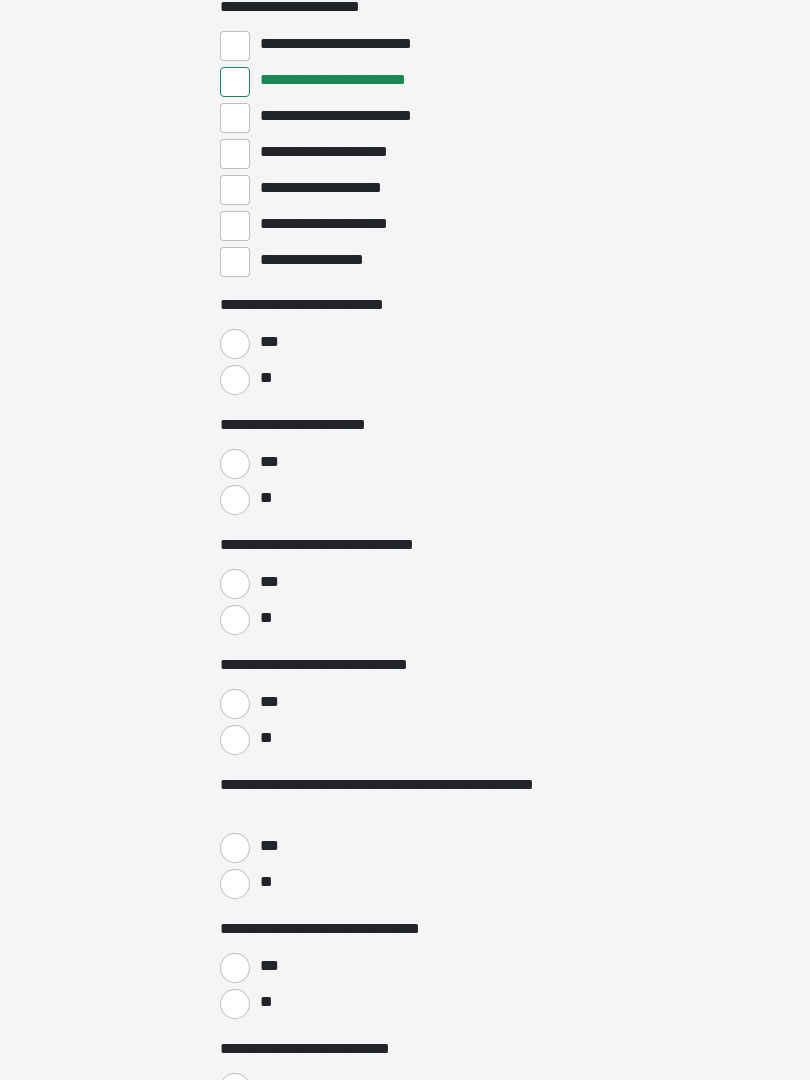 click on "**" at bounding box center (235, 380) 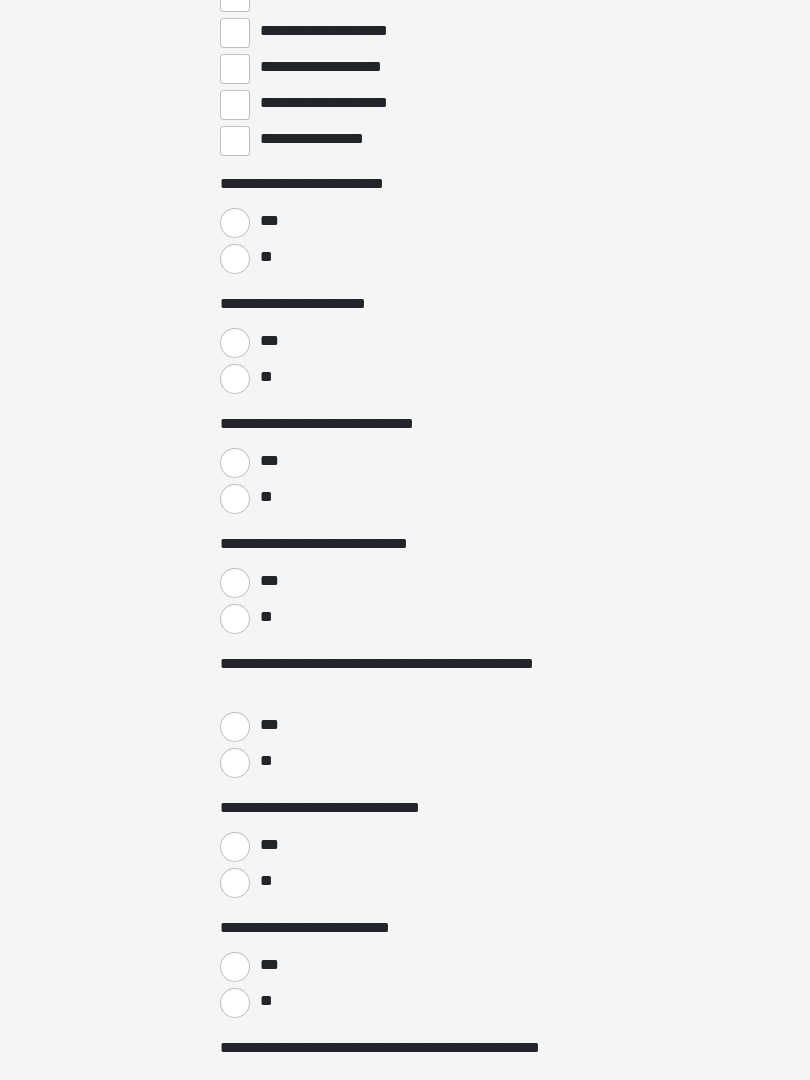 scroll, scrollTop: 3255, scrollLeft: 0, axis: vertical 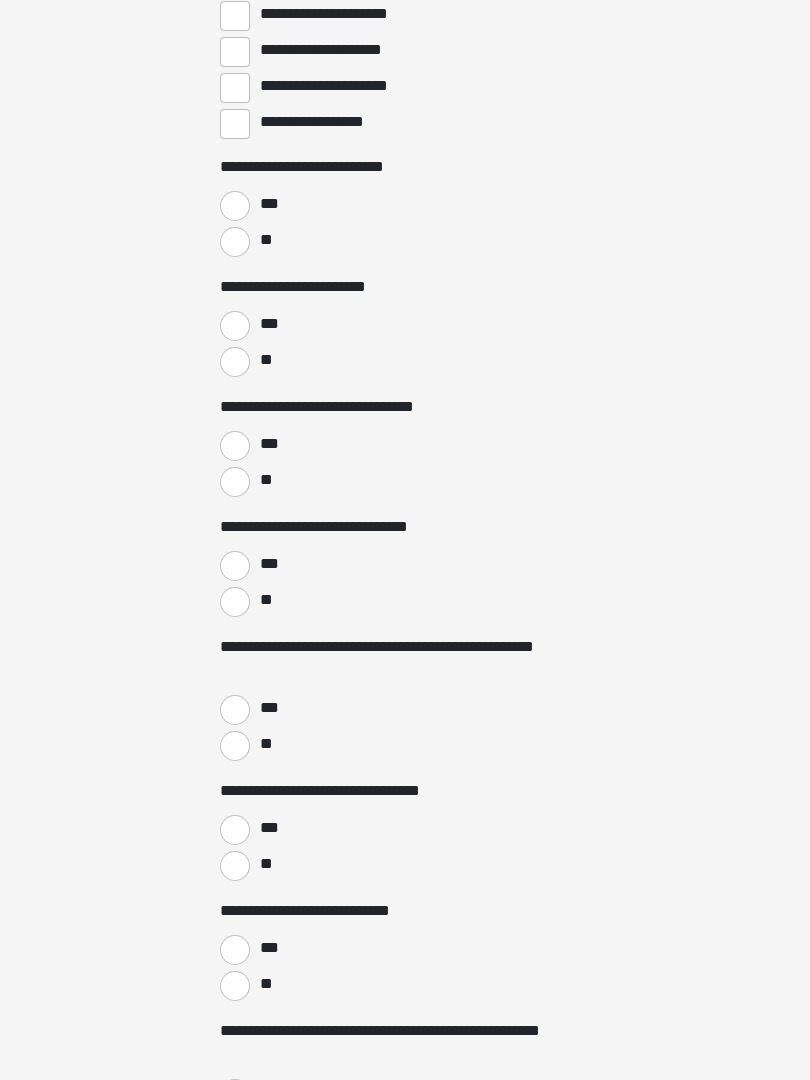click on "**" at bounding box center (235, 746) 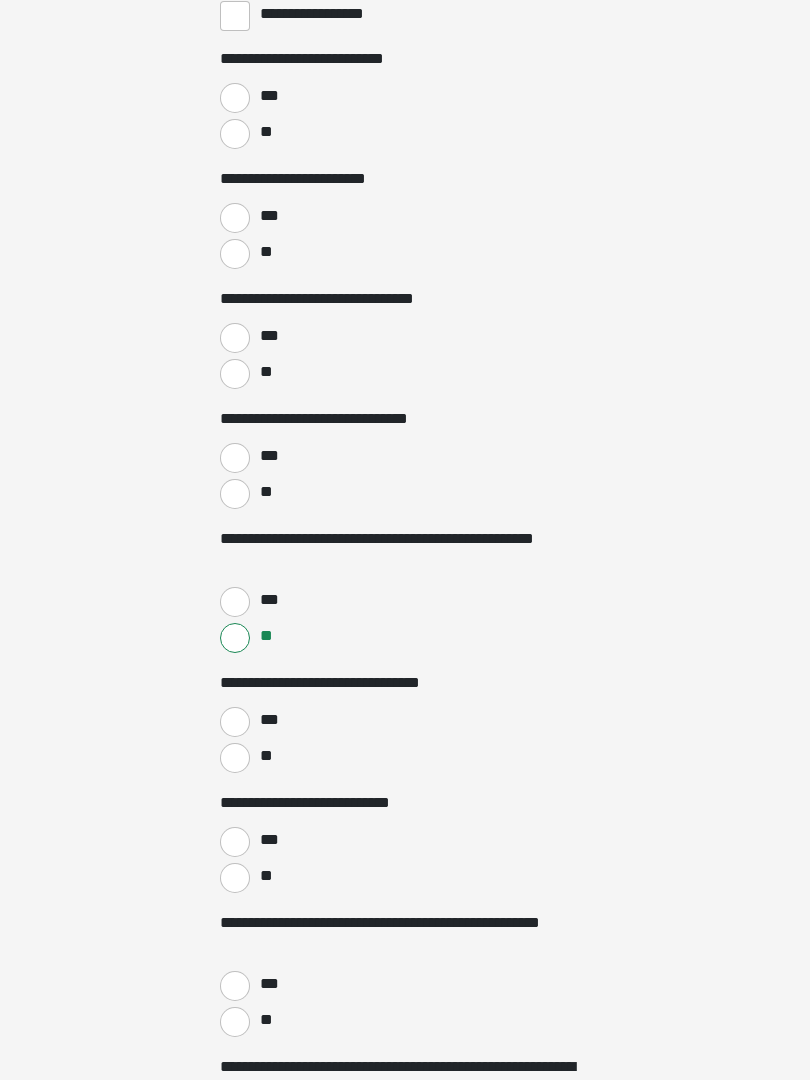 click on "**" at bounding box center [235, 758] 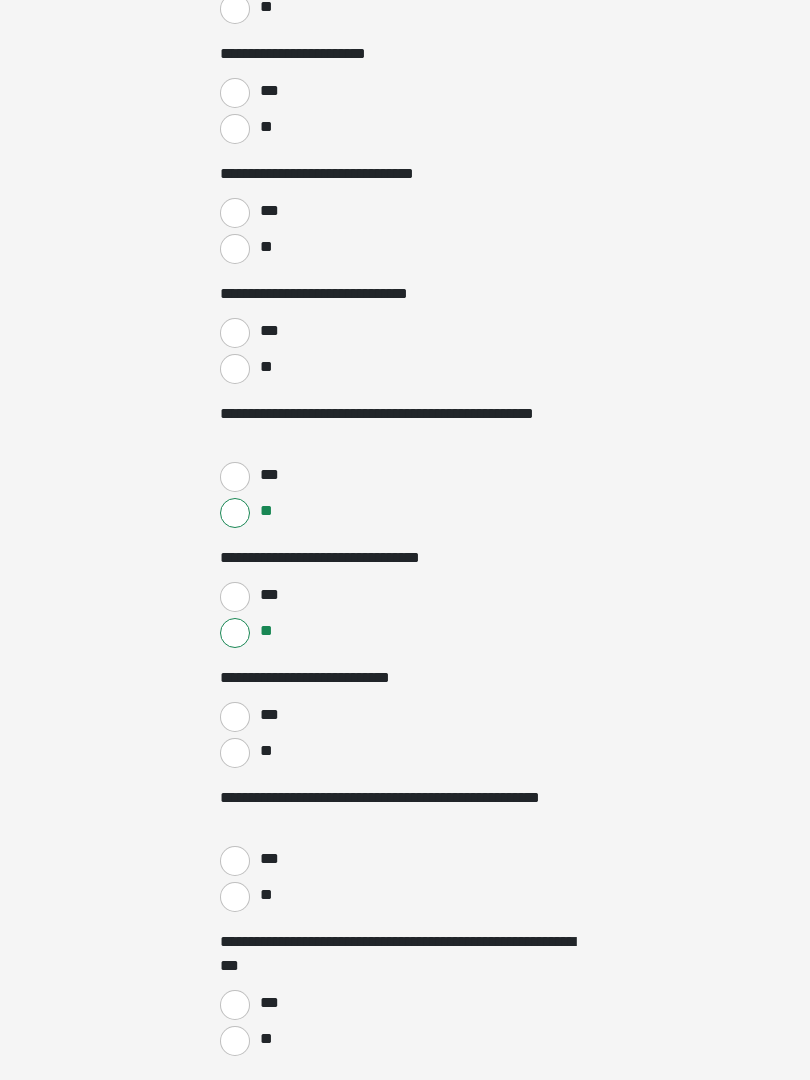 scroll, scrollTop: 3488, scrollLeft: 0, axis: vertical 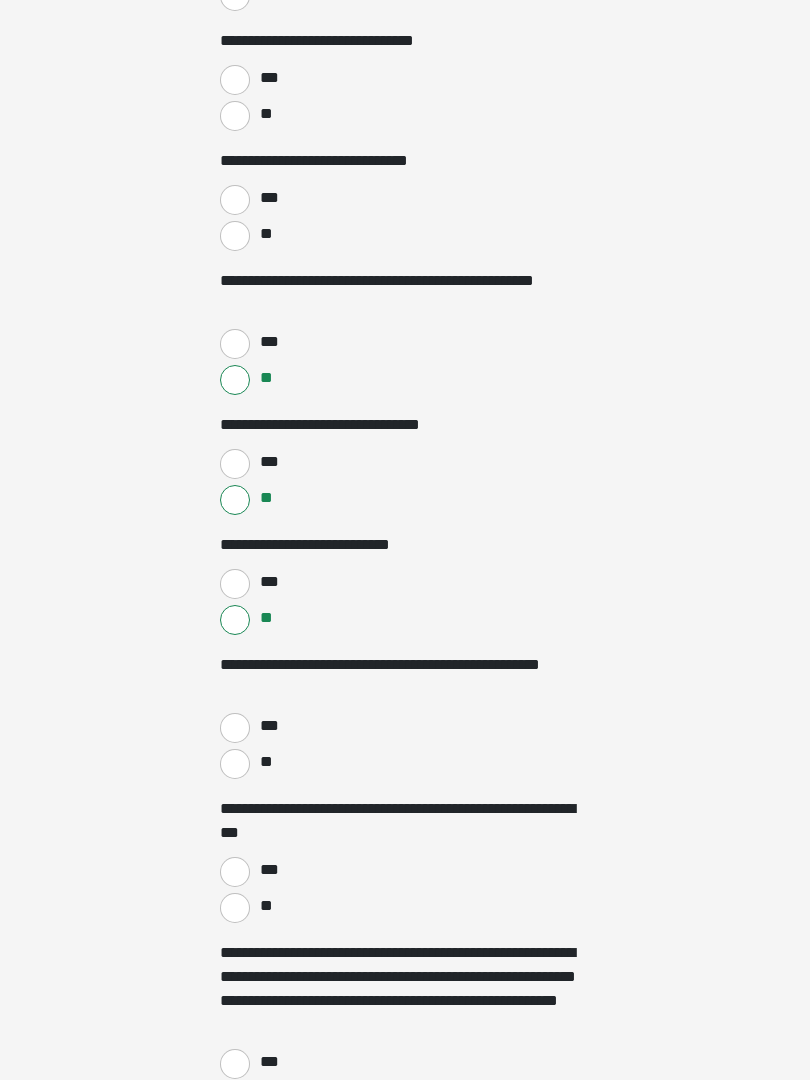 click on "**" at bounding box center [235, 764] 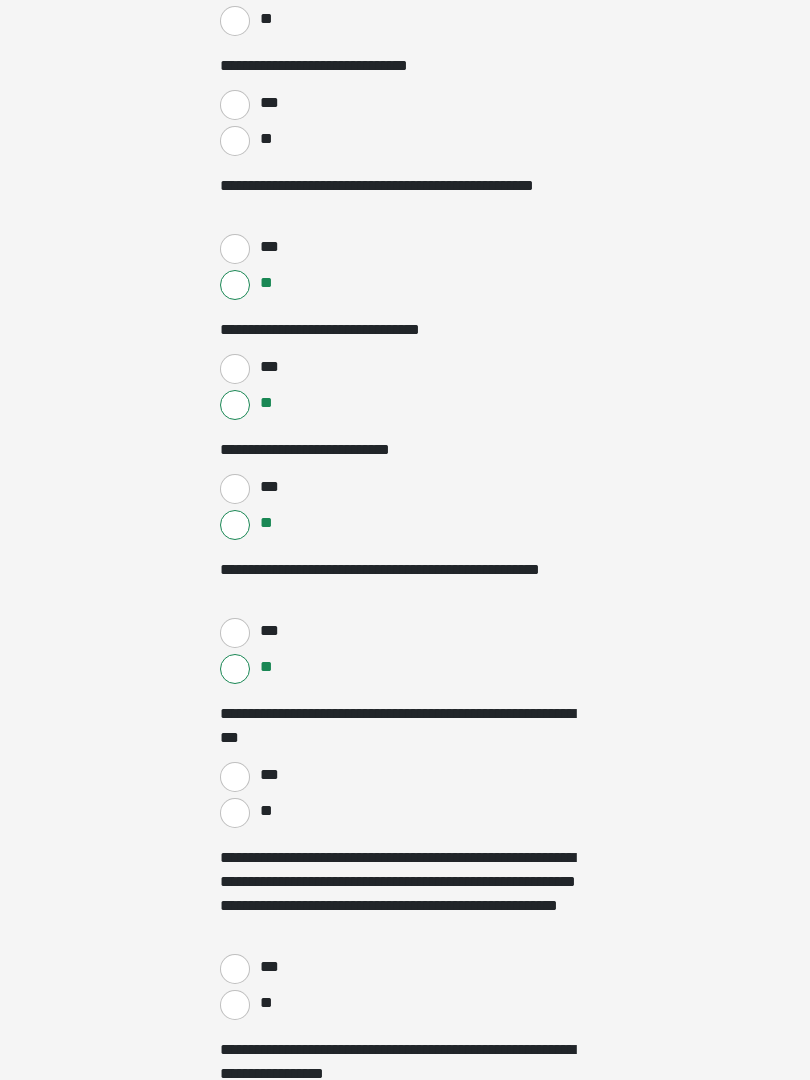 scroll, scrollTop: 3724, scrollLeft: 0, axis: vertical 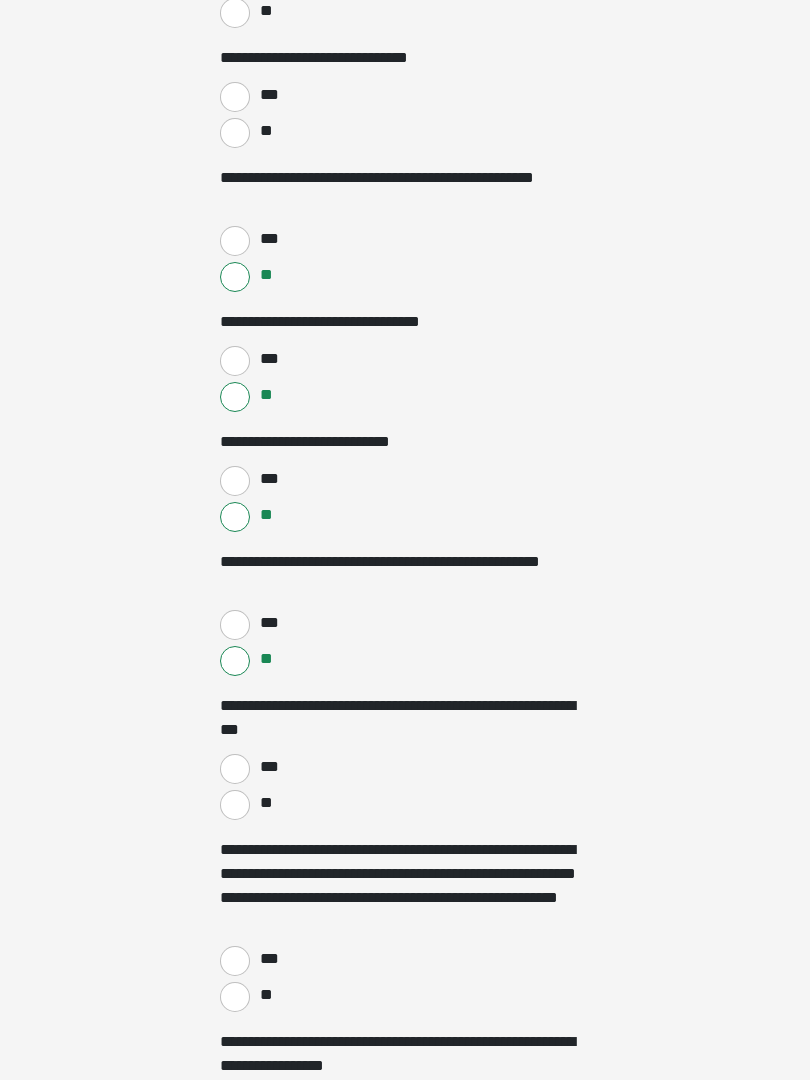 click on "***" at bounding box center (235, 769) 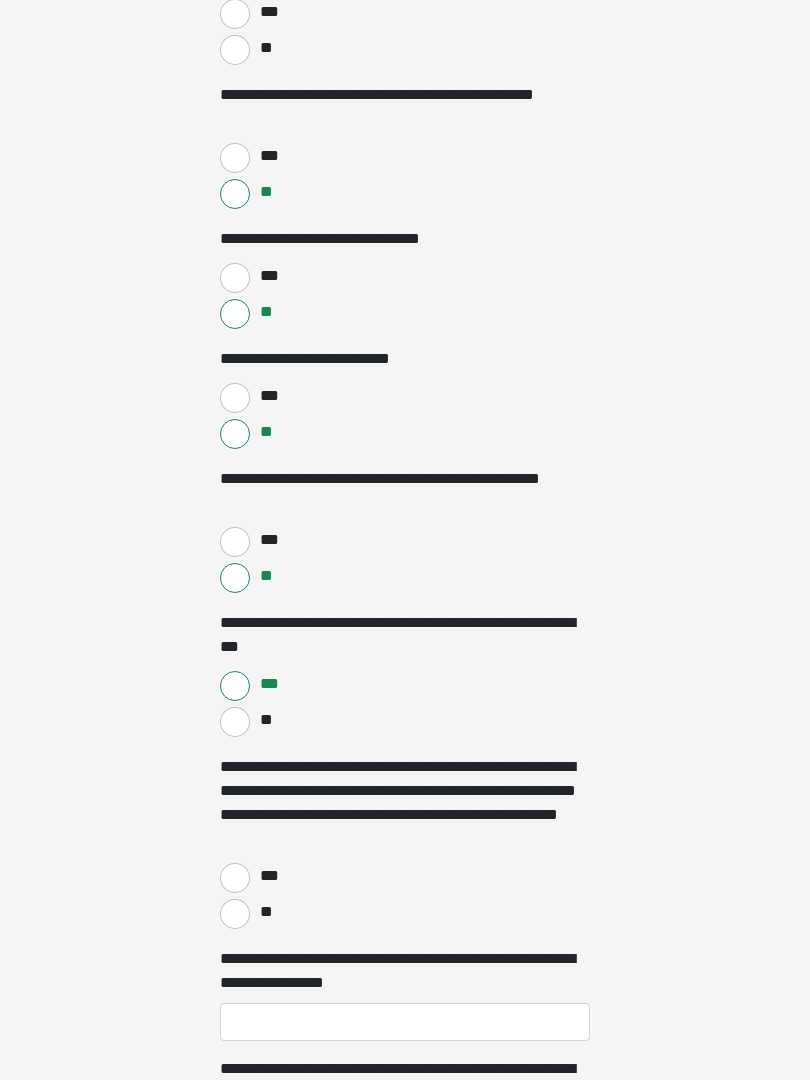 scroll, scrollTop: 3811, scrollLeft: 0, axis: vertical 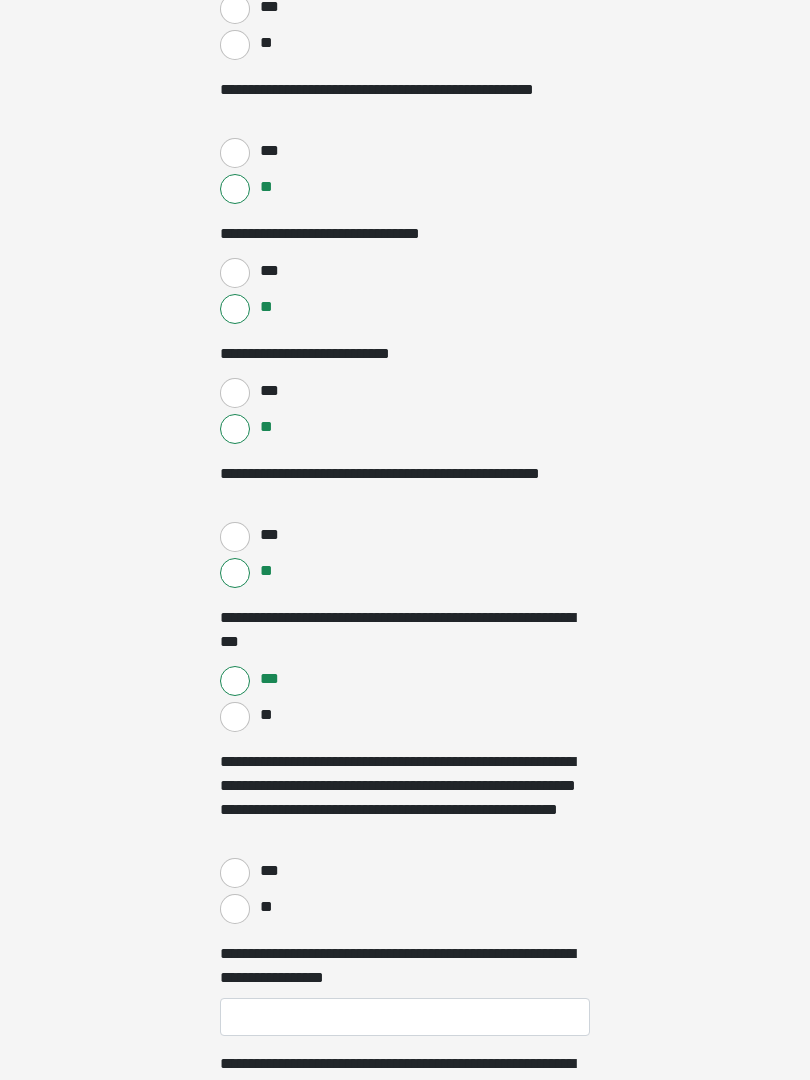 click on "**" at bounding box center [235, 909] 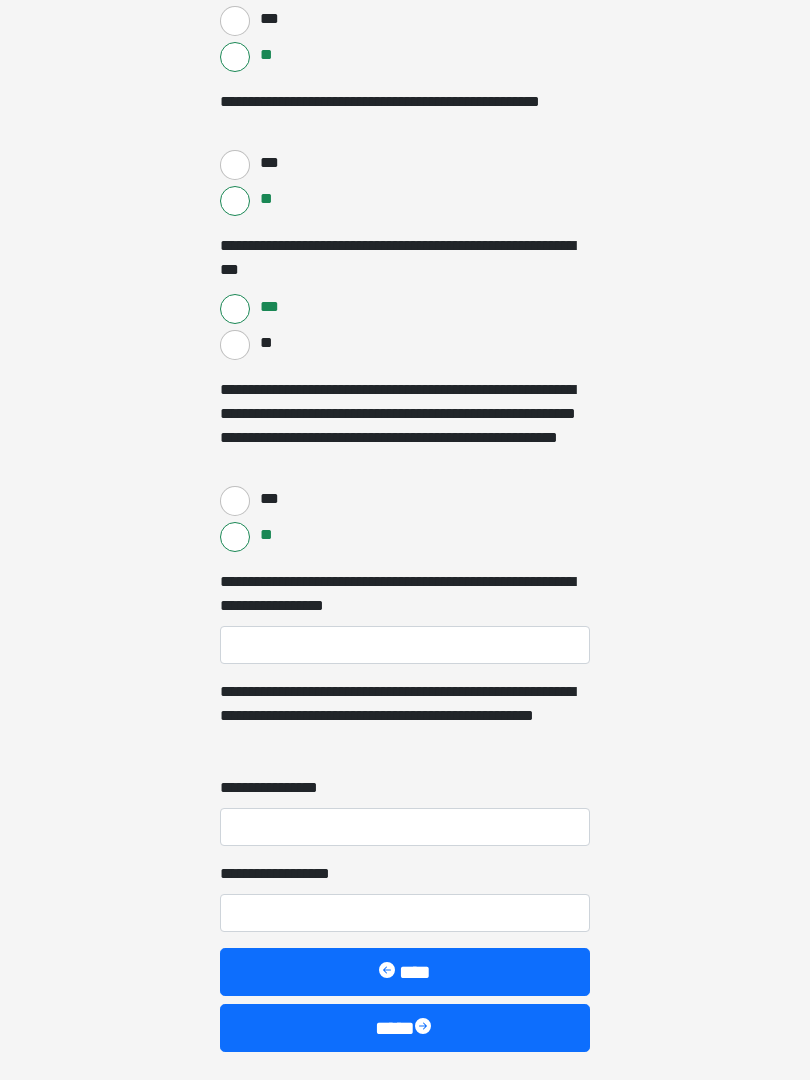 scroll, scrollTop: 4204, scrollLeft: 0, axis: vertical 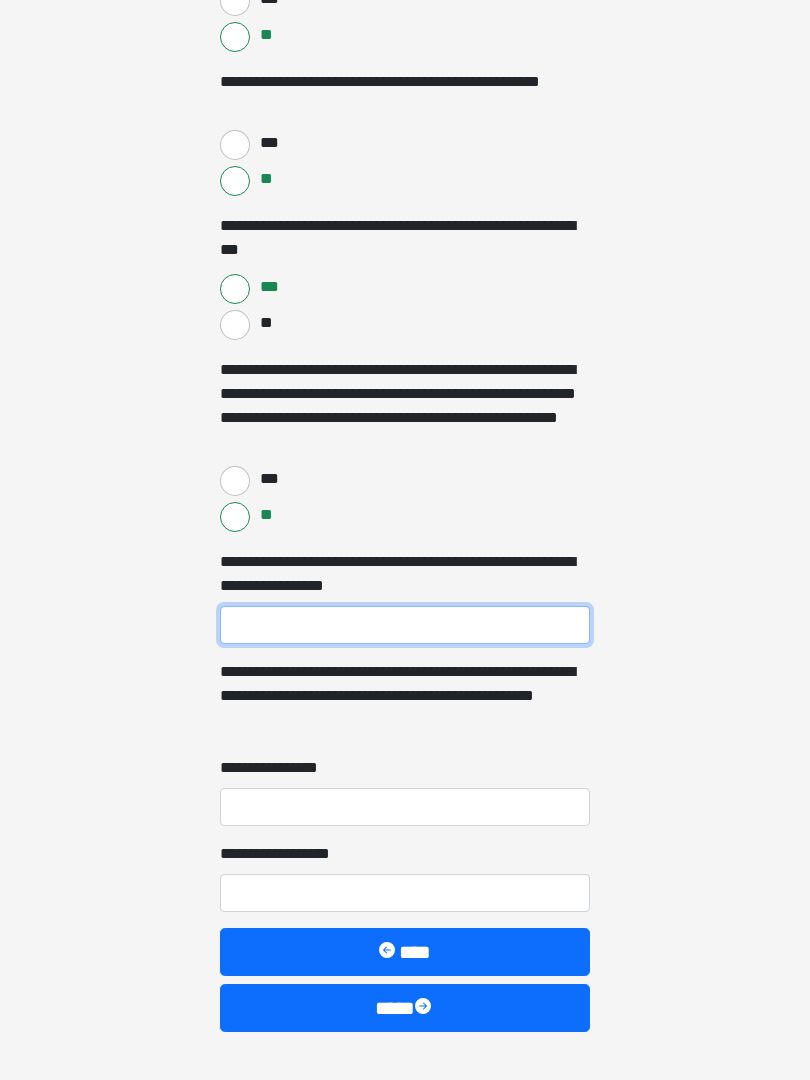 click on "**********" at bounding box center [405, 625] 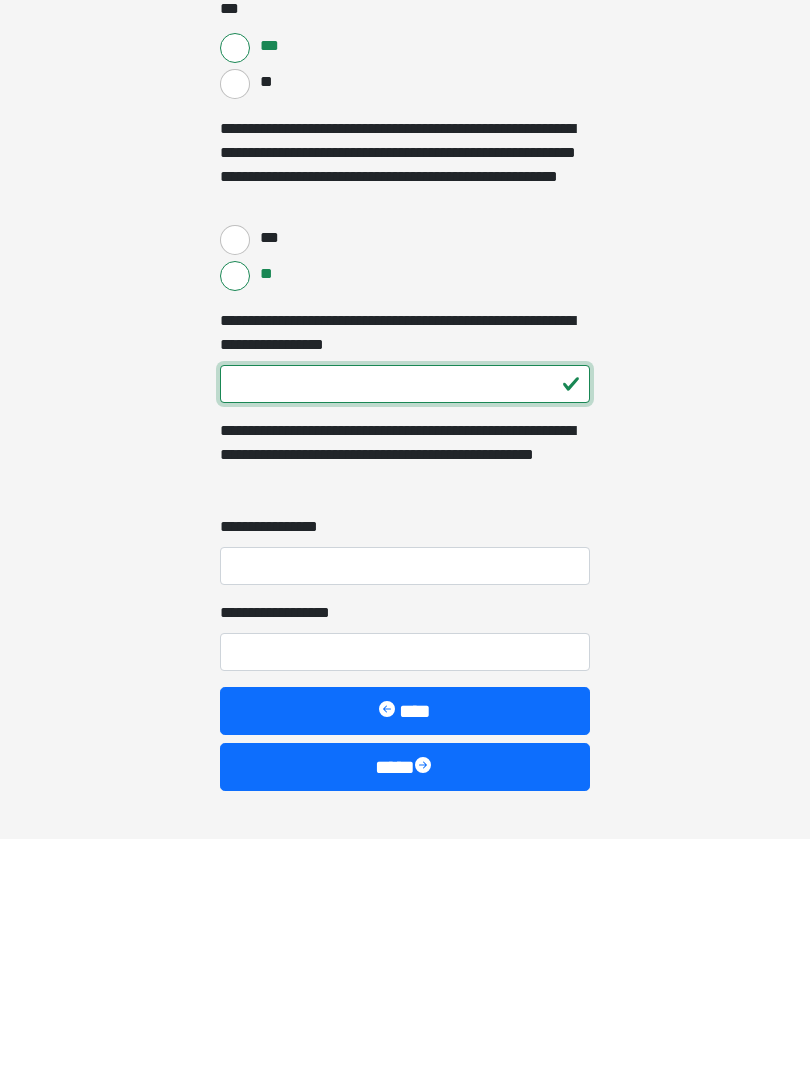 type on "***" 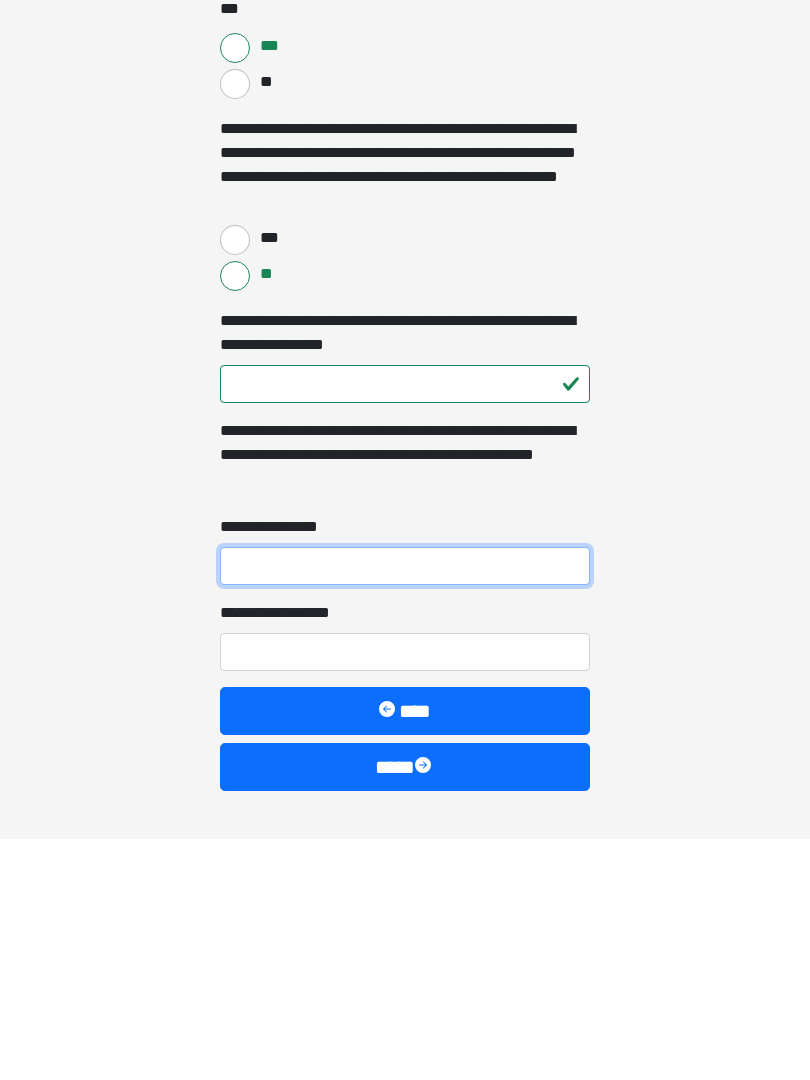 click on "**********" at bounding box center [405, 807] 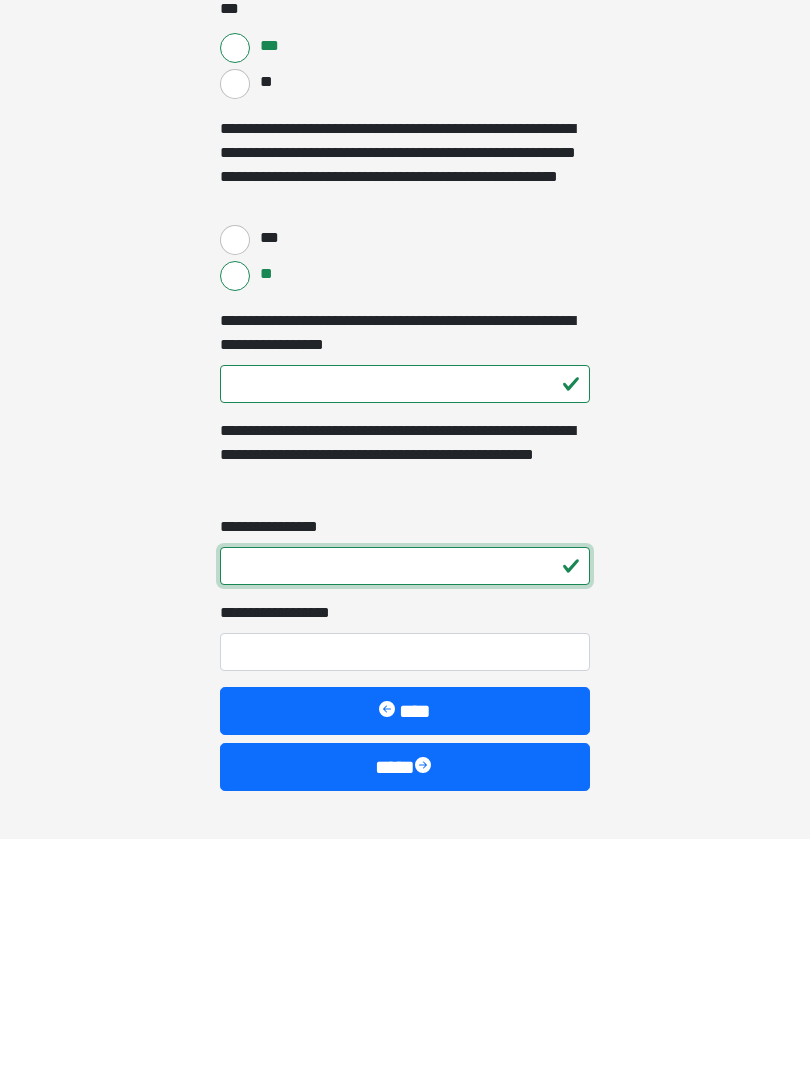 type on "*" 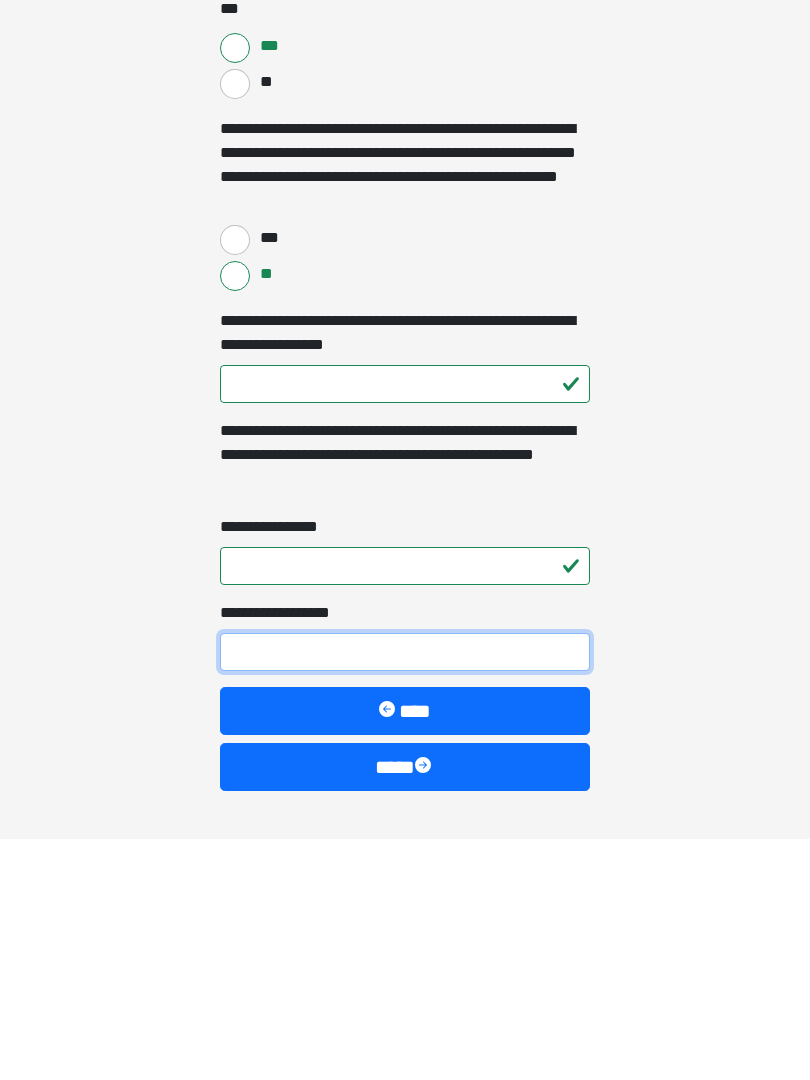 click on "**********" at bounding box center (405, 893) 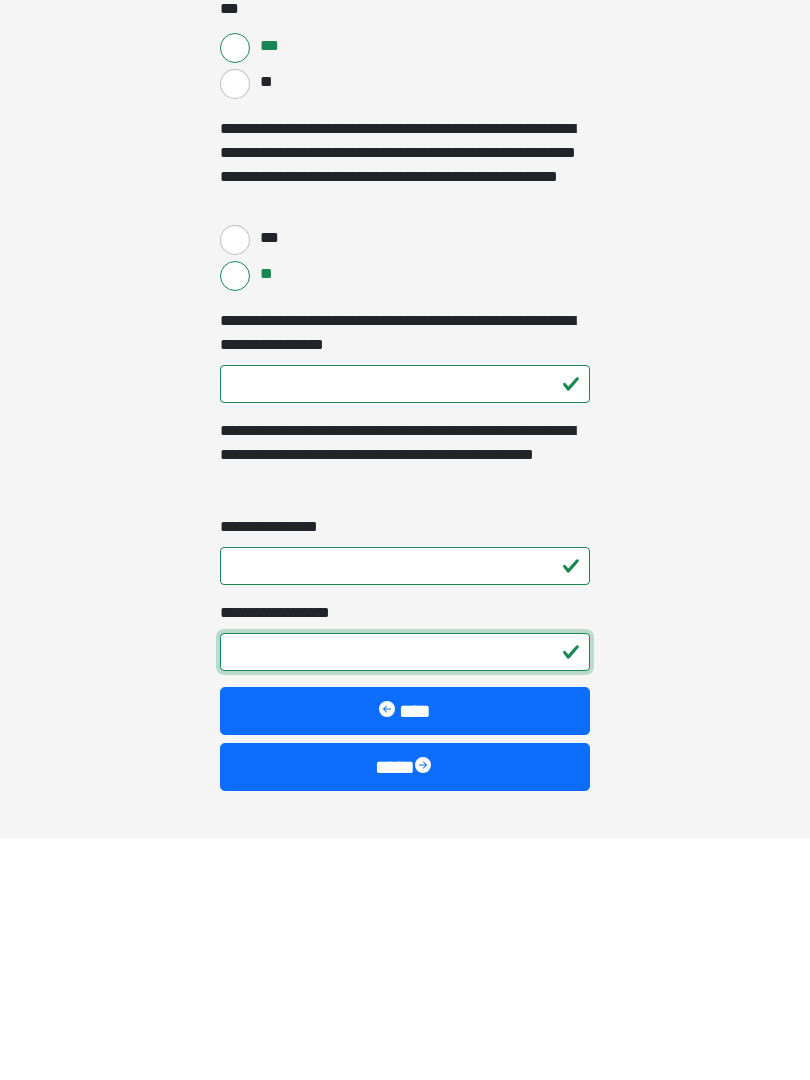 scroll, scrollTop: 4259, scrollLeft: 0, axis: vertical 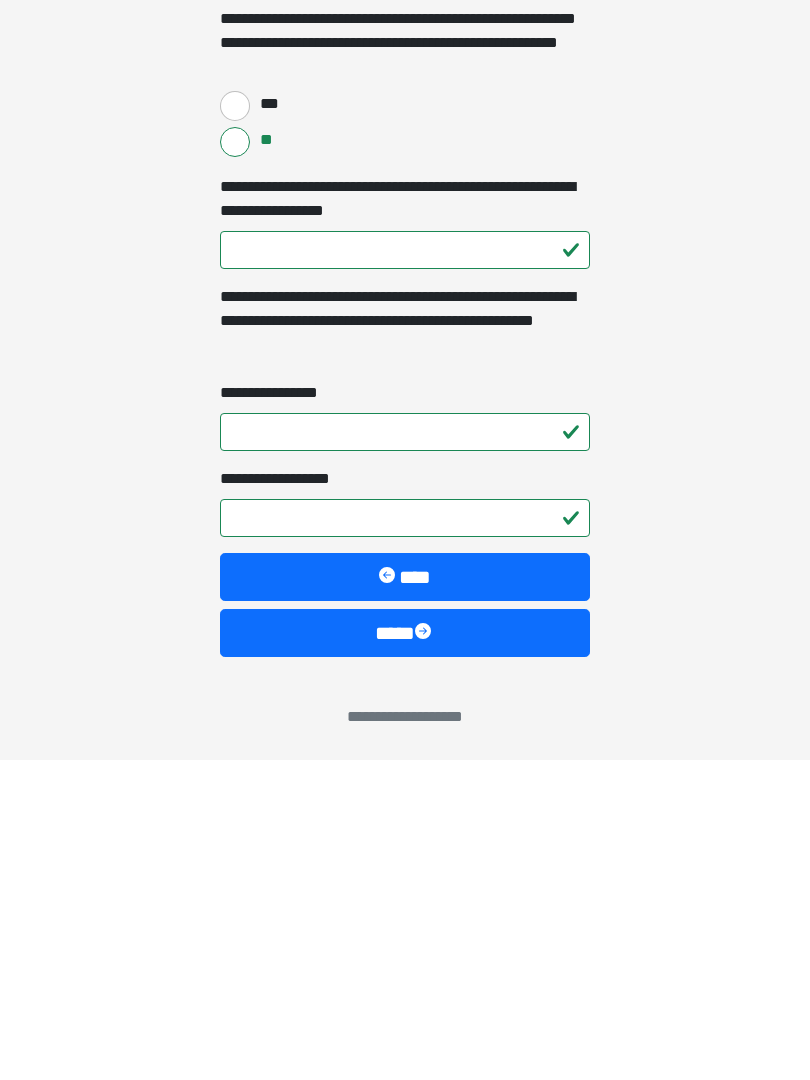 click at bounding box center (425, 953) 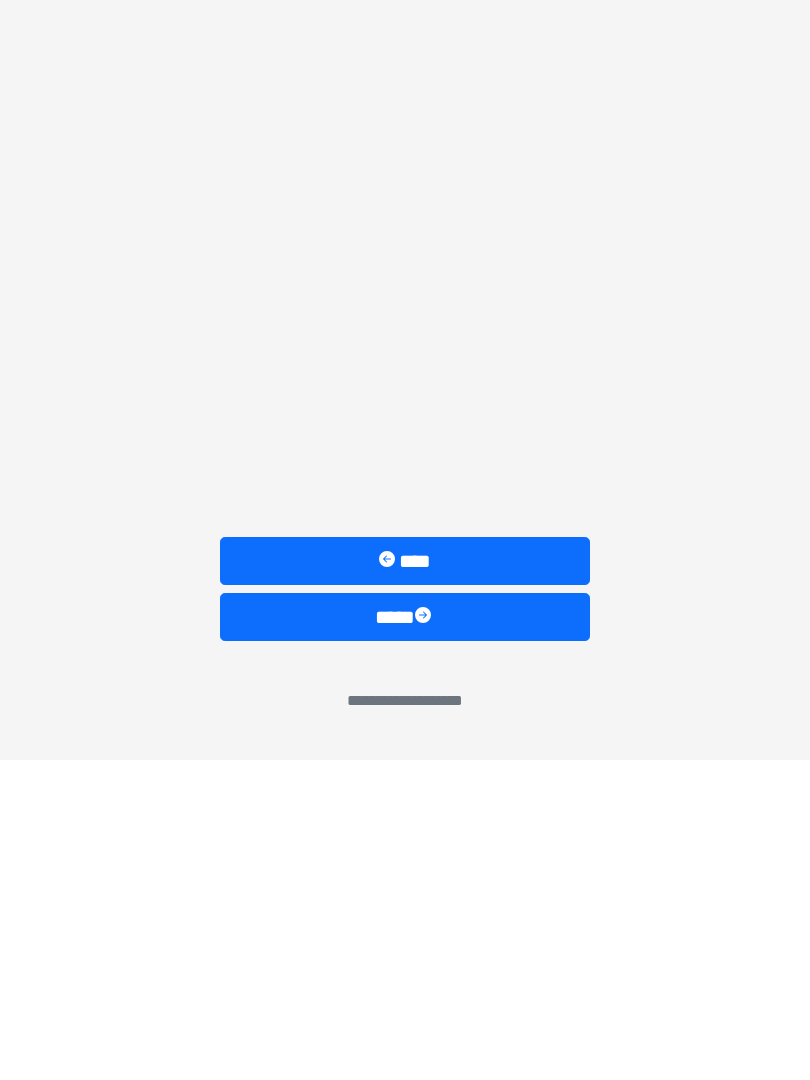 scroll, scrollTop: 0, scrollLeft: 0, axis: both 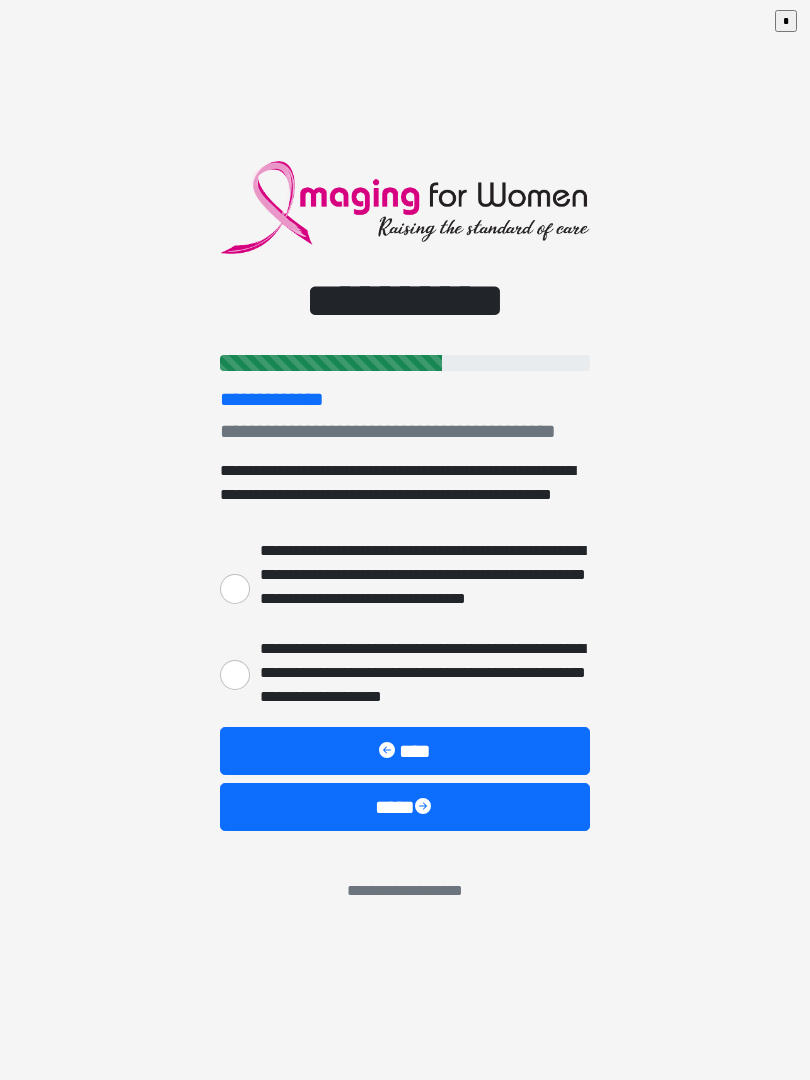 click on "**********" at bounding box center (235, 675) 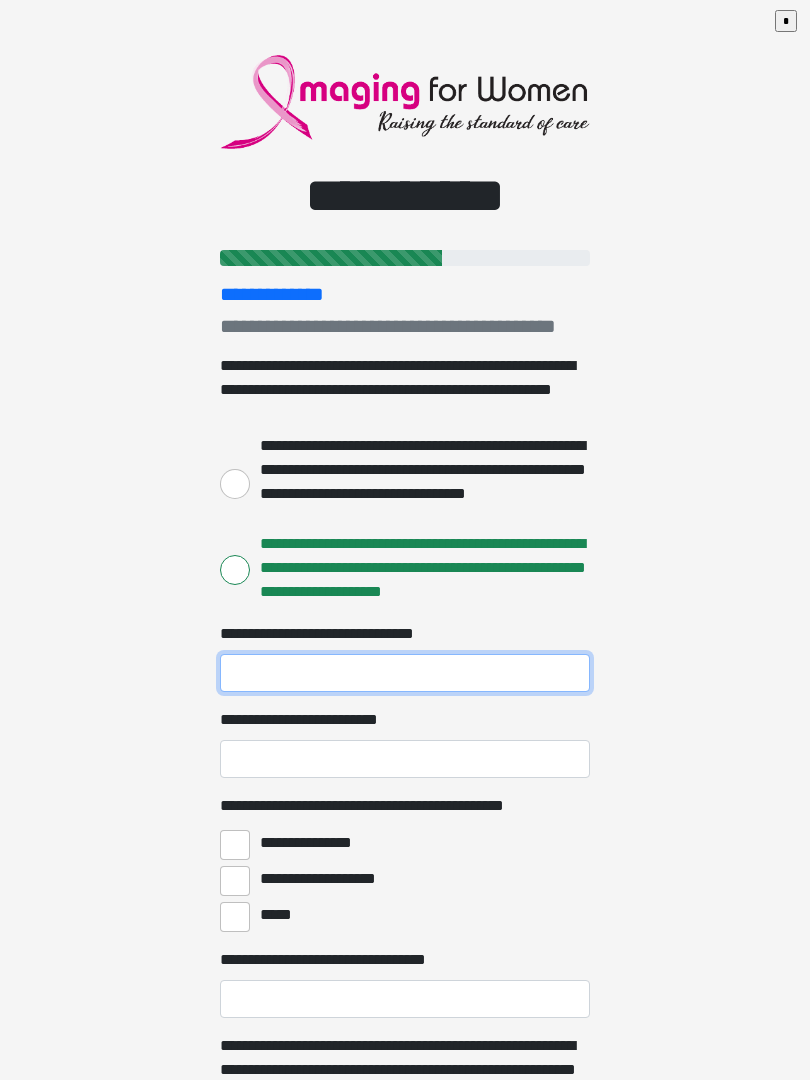 click on "**********" at bounding box center [405, 673] 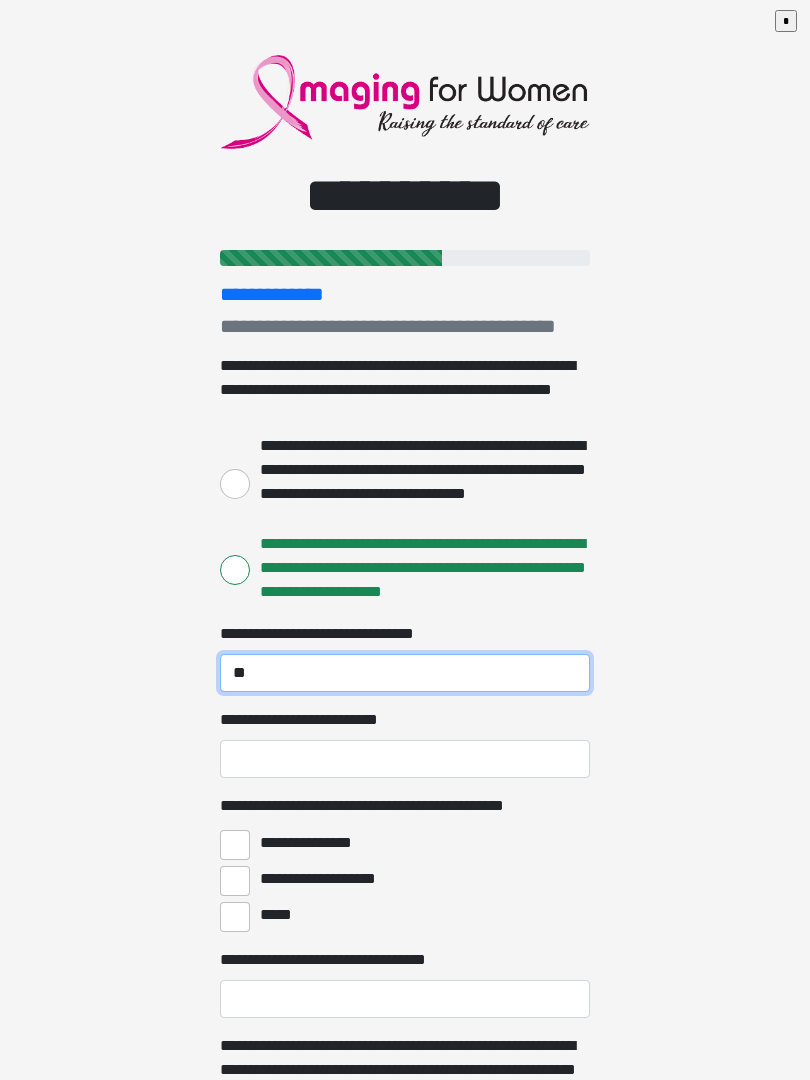 type on "*" 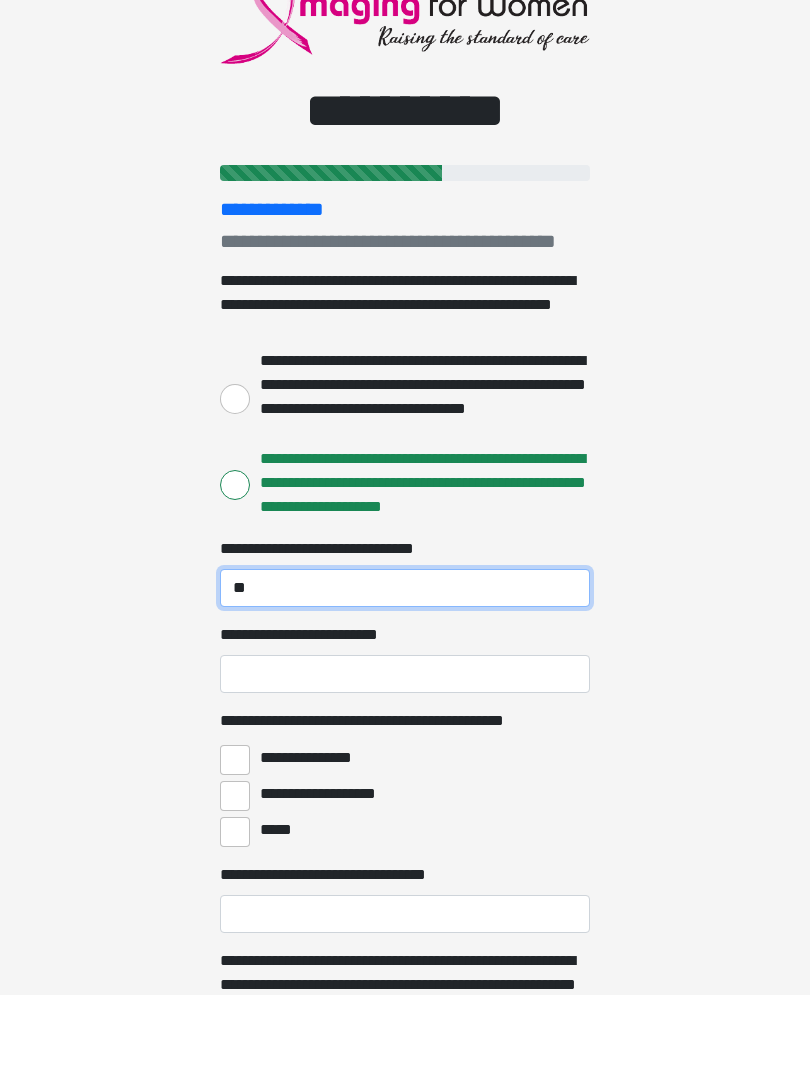 type on "*" 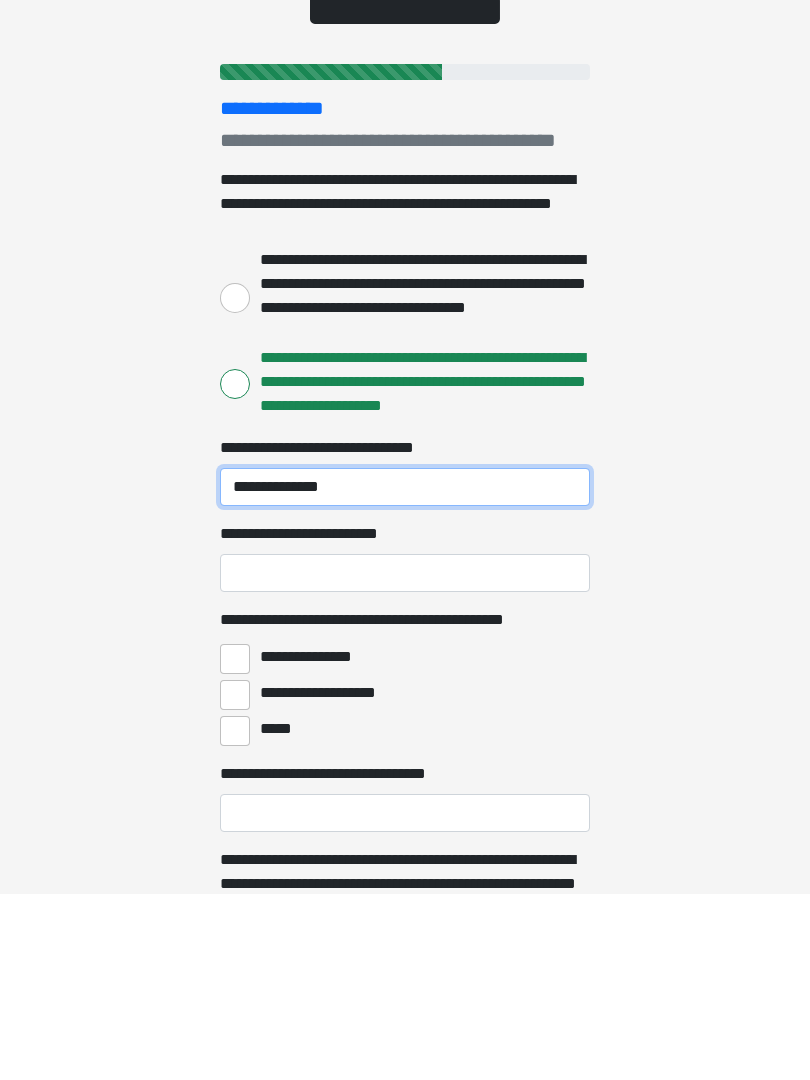 type on "**********" 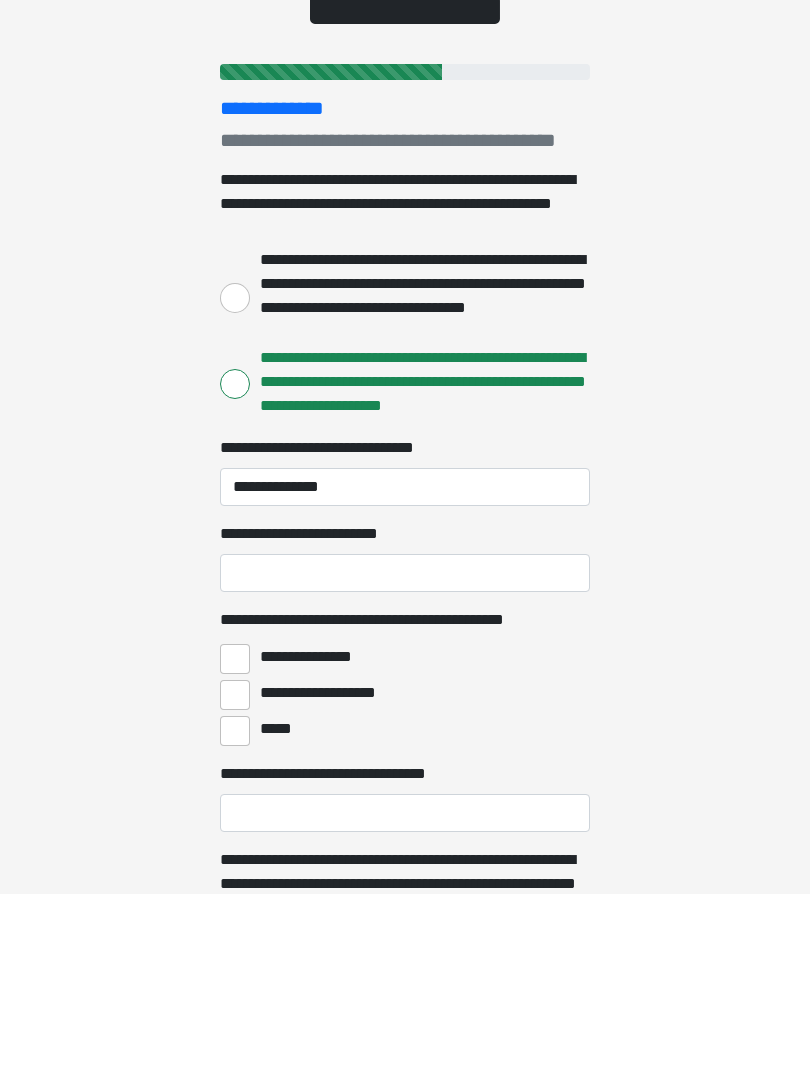 click on "**********" at bounding box center [405, 759] 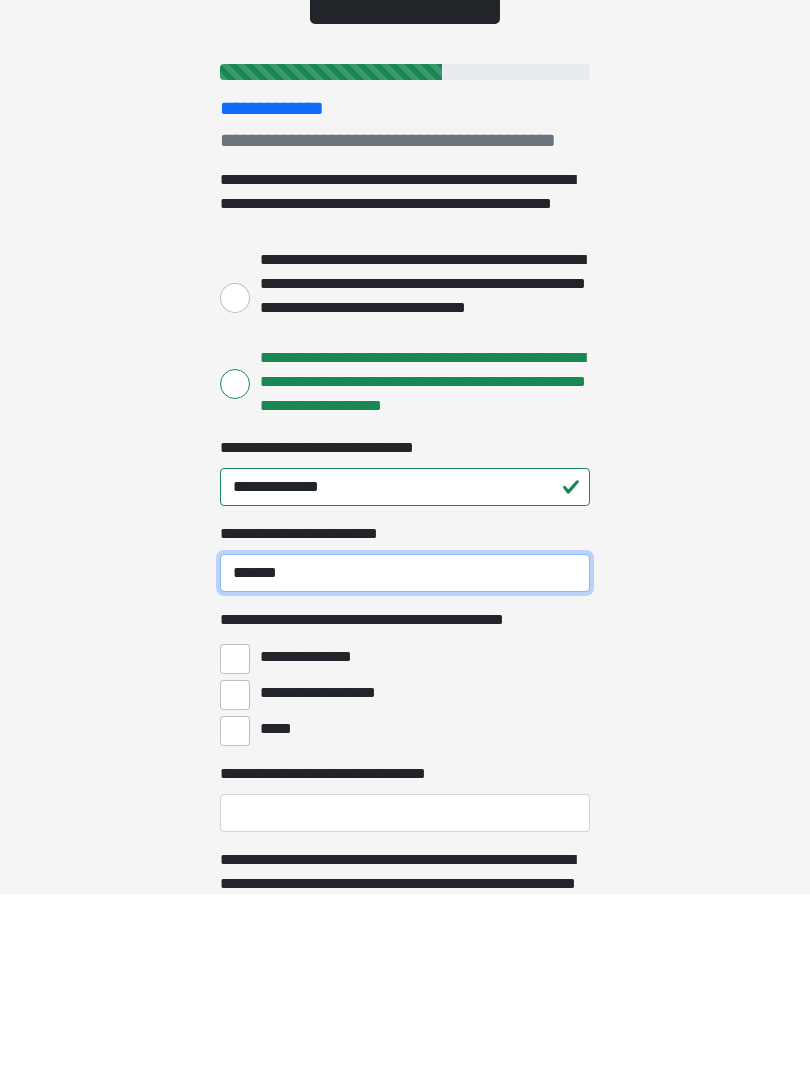 scroll, scrollTop: 6, scrollLeft: 0, axis: vertical 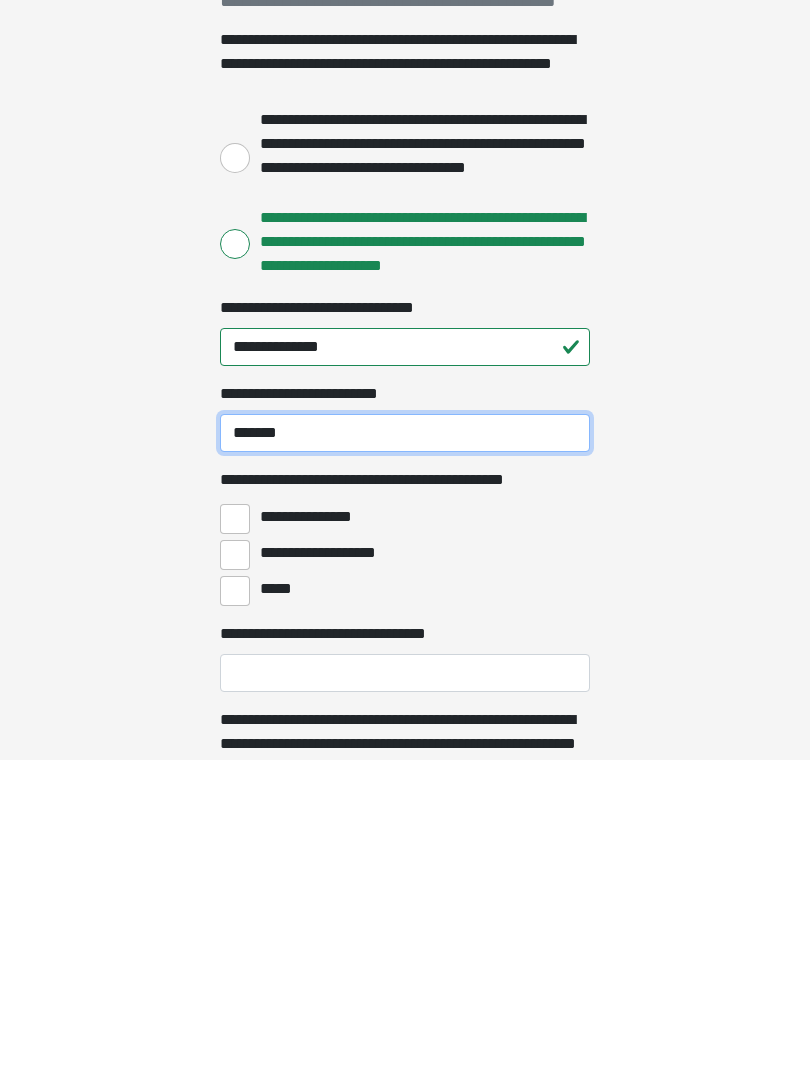type on "*******" 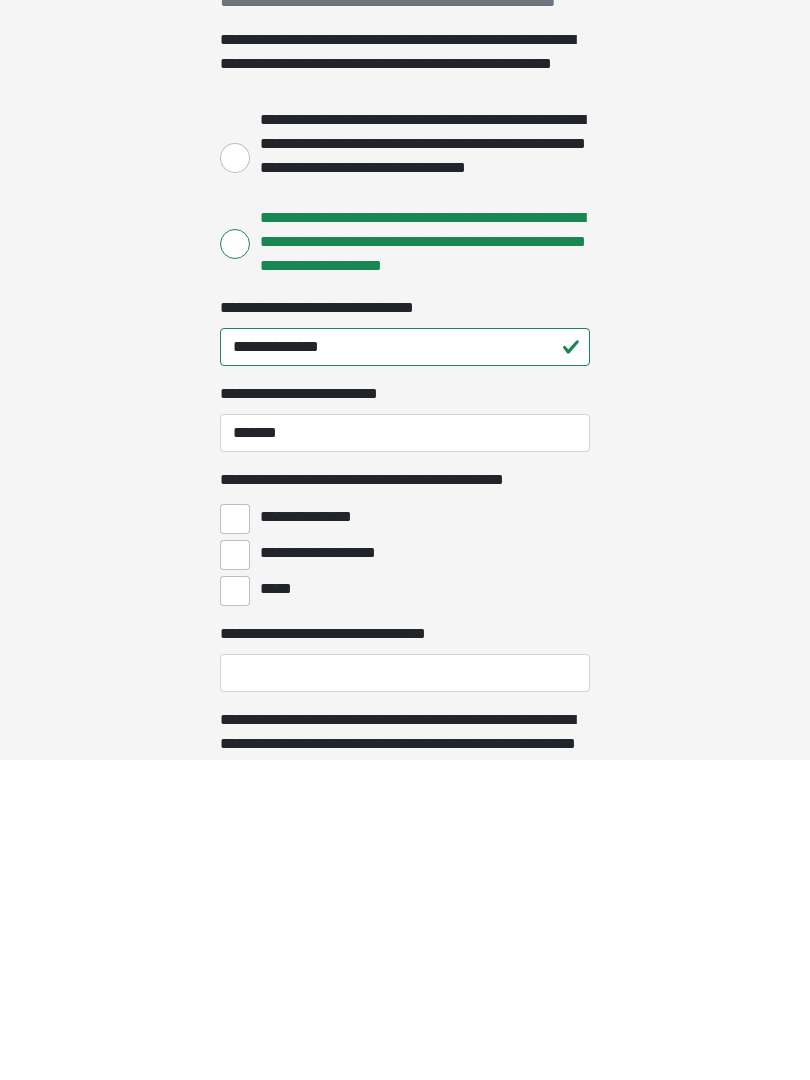 click on "**********" at bounding box center [235, 875] 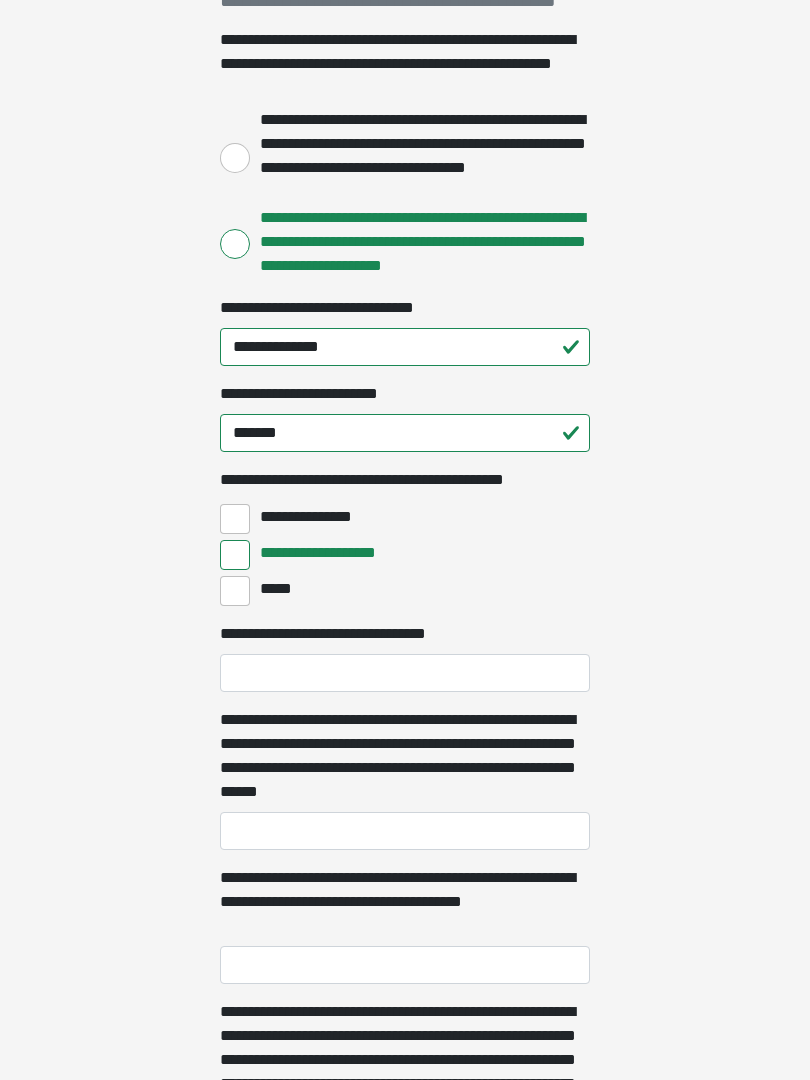 click on "**********" at bounding box center (235, 519) 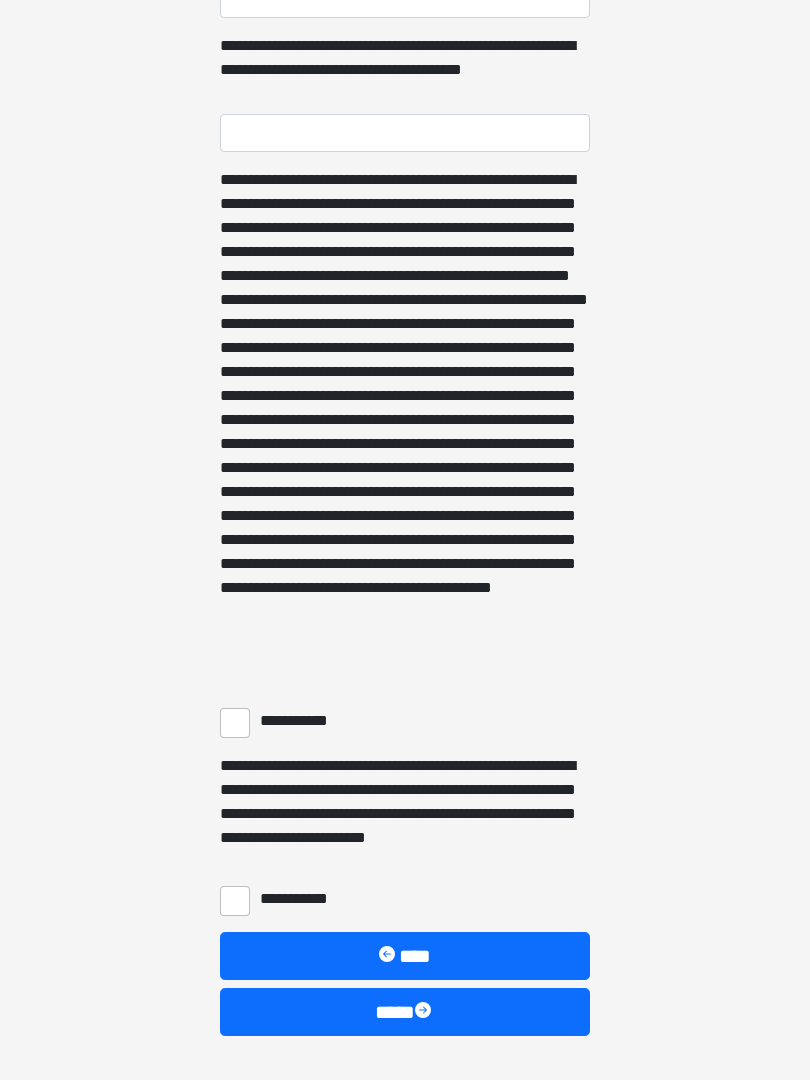 scroll, scrollTop: 1217, scrollLeft: 0, axis: vertical 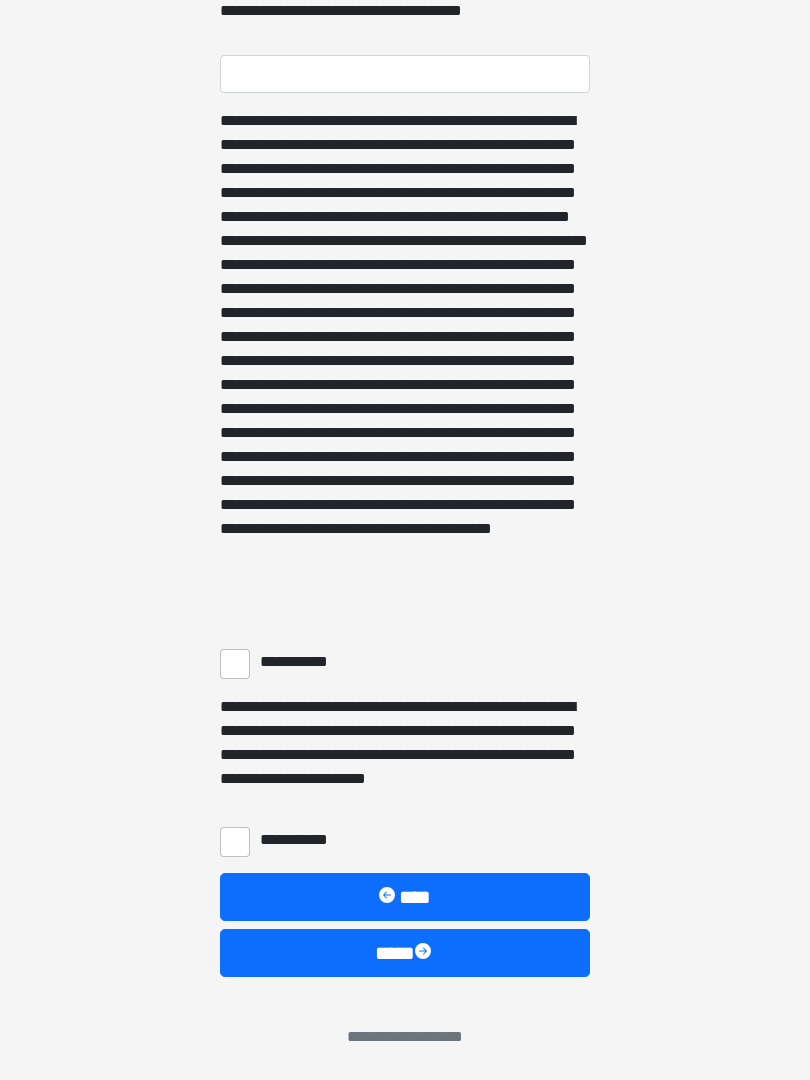 click on "**********" at bounding box center [235, 664] 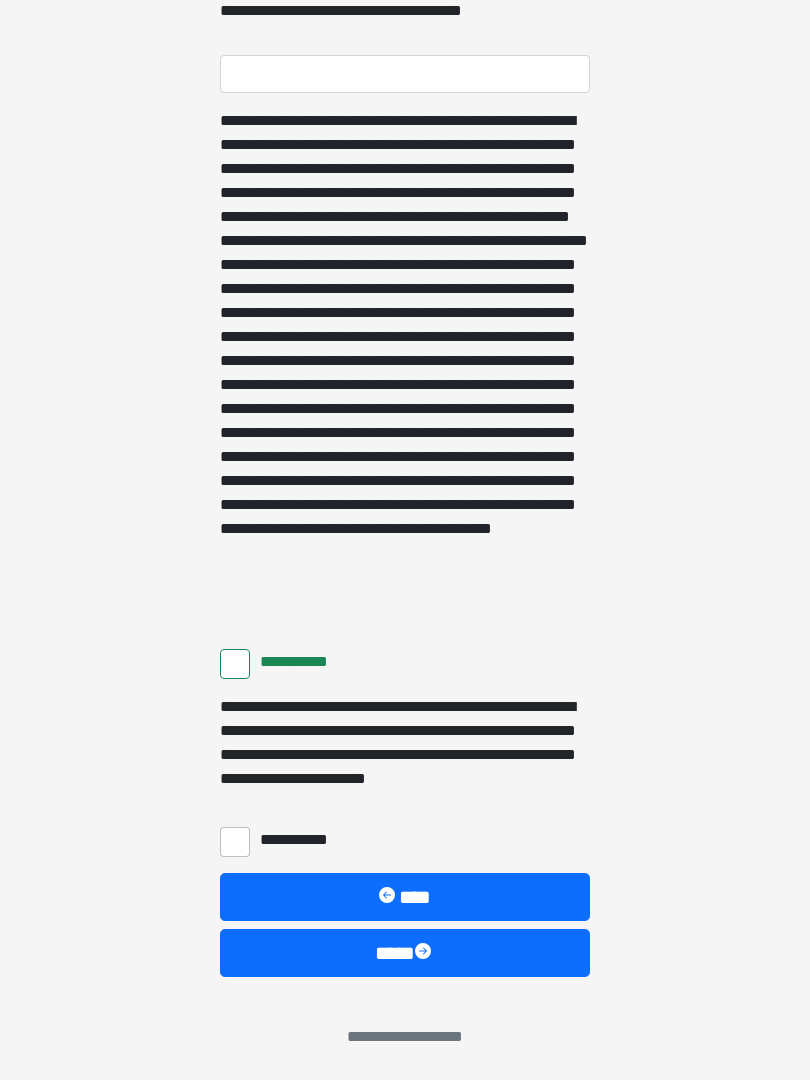 click on "**********" at bounding box center [235, 842] 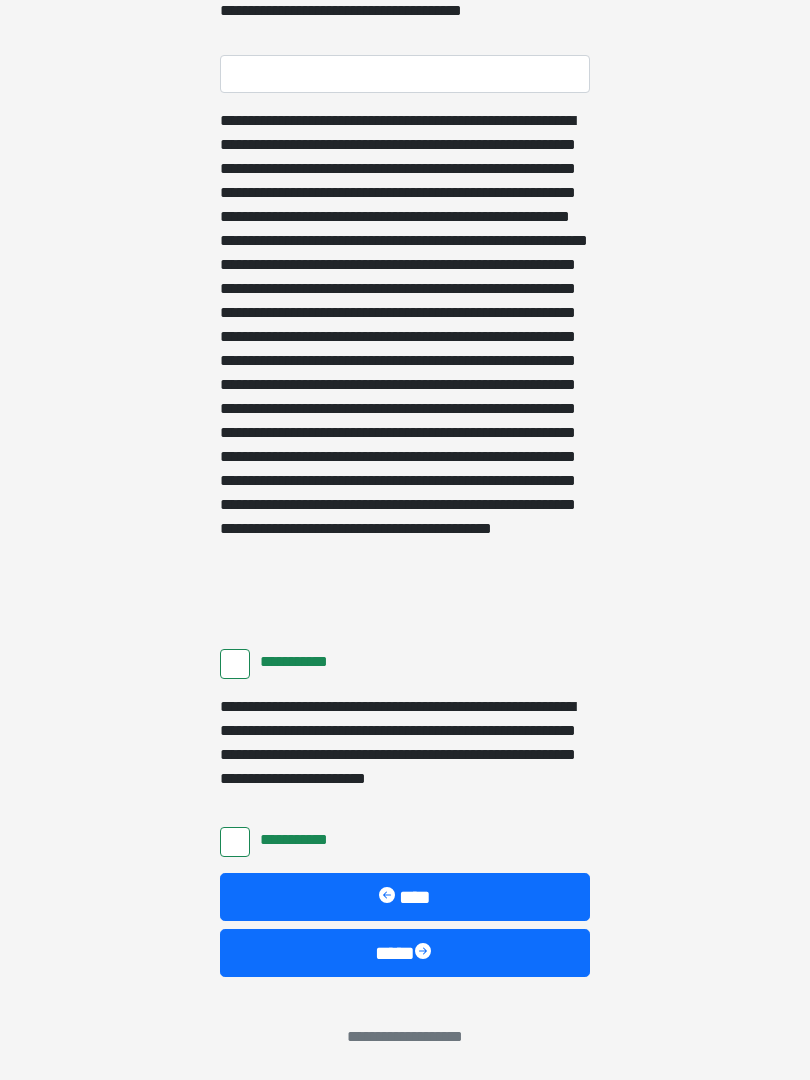 click on "****" at bounding box center (405, 953) 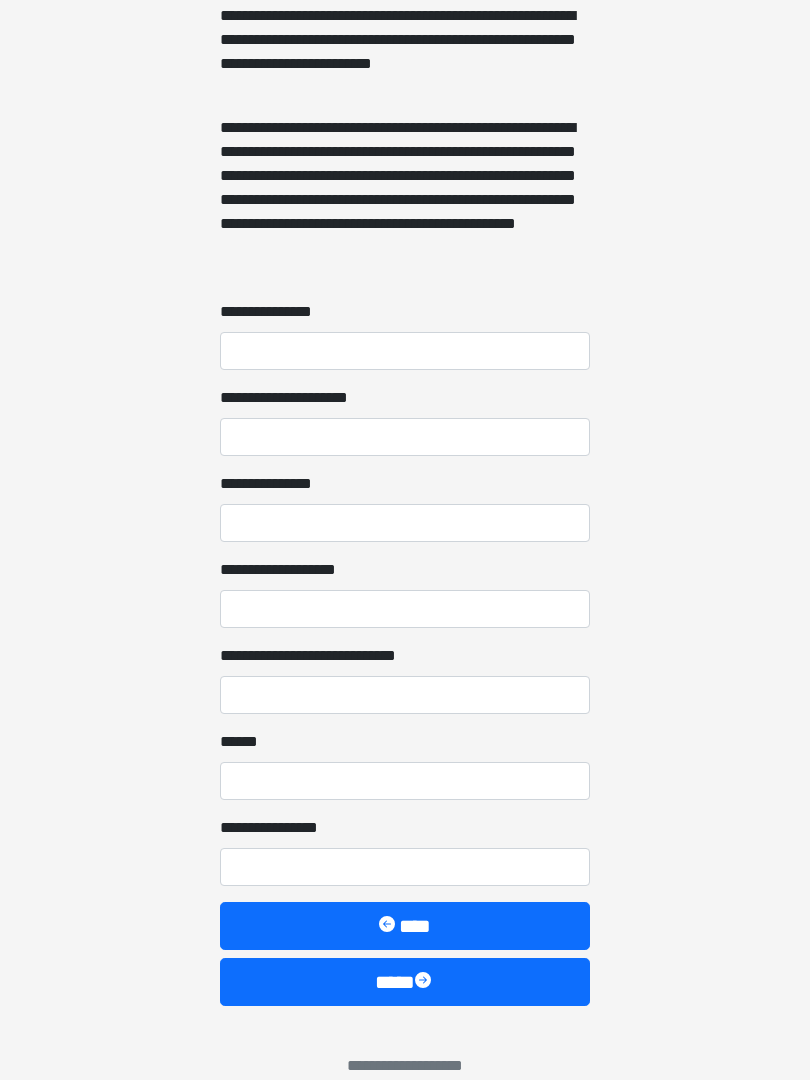 scroll, scrollTop: 1467, scrollLeft: 0, axis: vertical 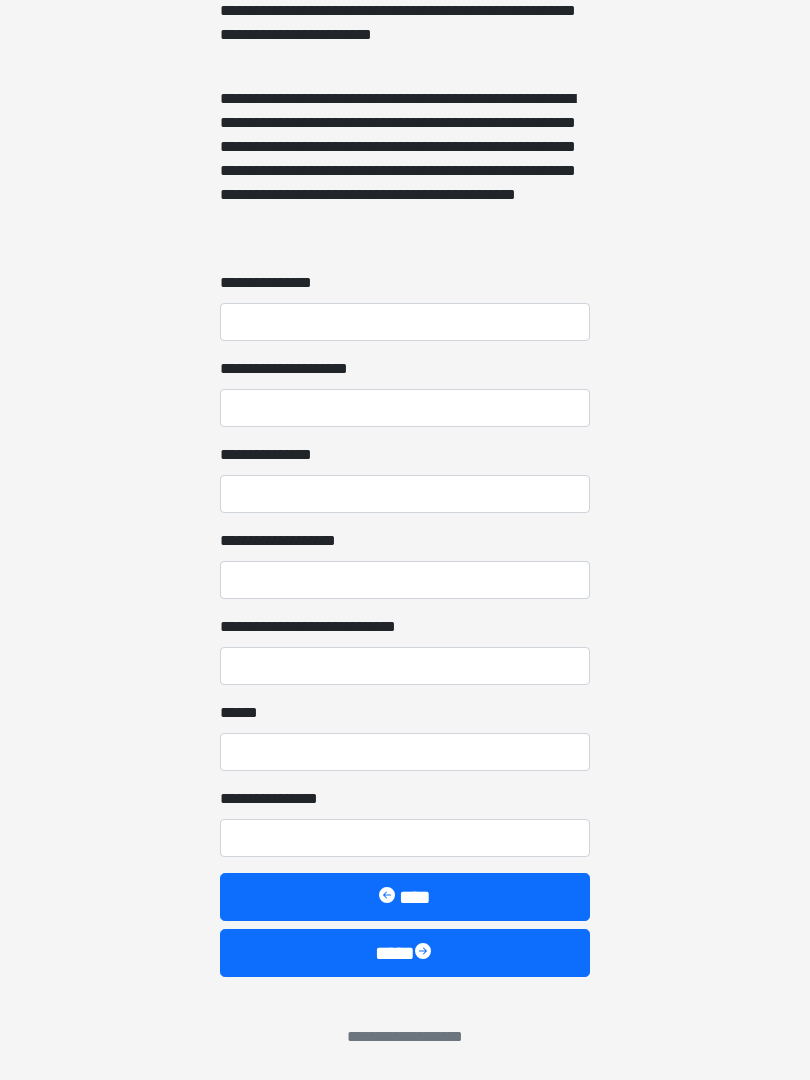 click on "**********" at bounding box center (405, 322) 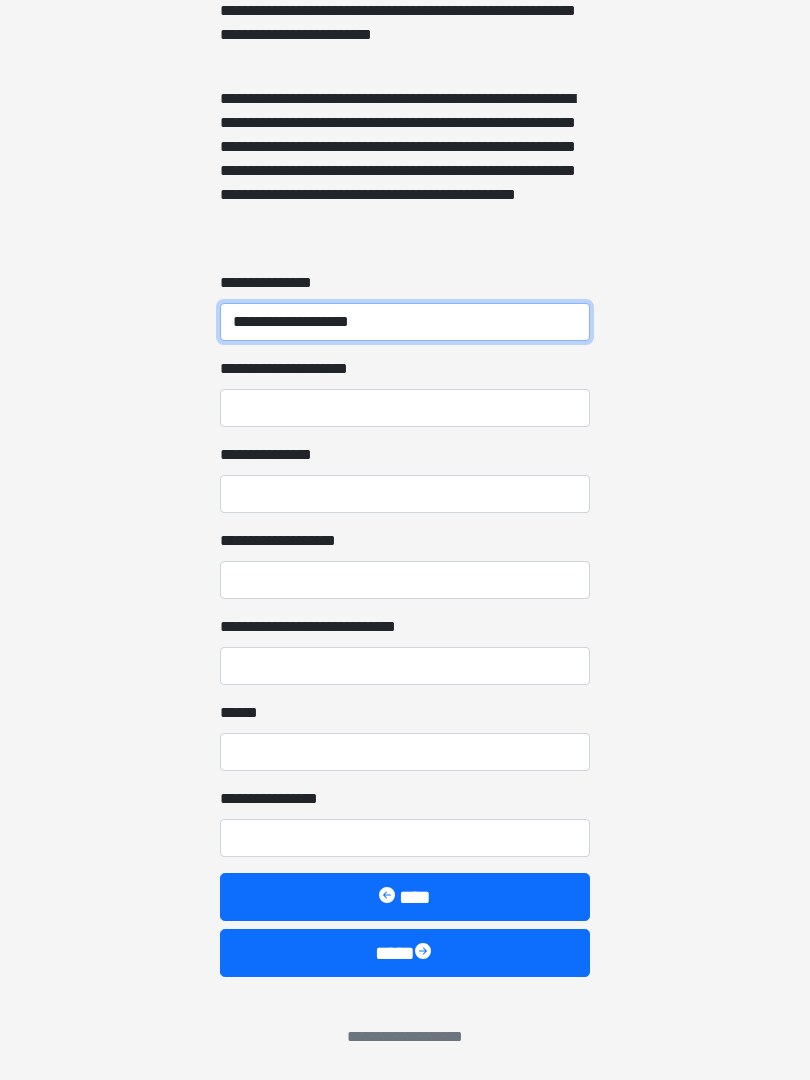 type on "**********" 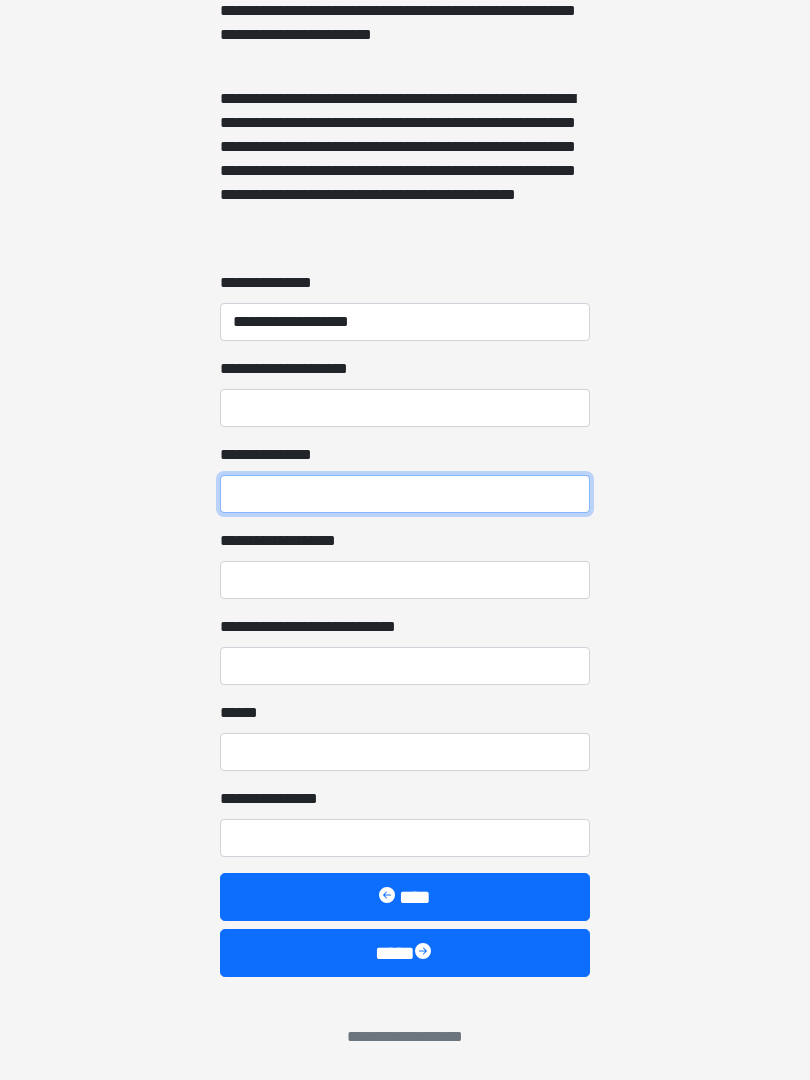 click on "**********" at bounding box center (405, 494) 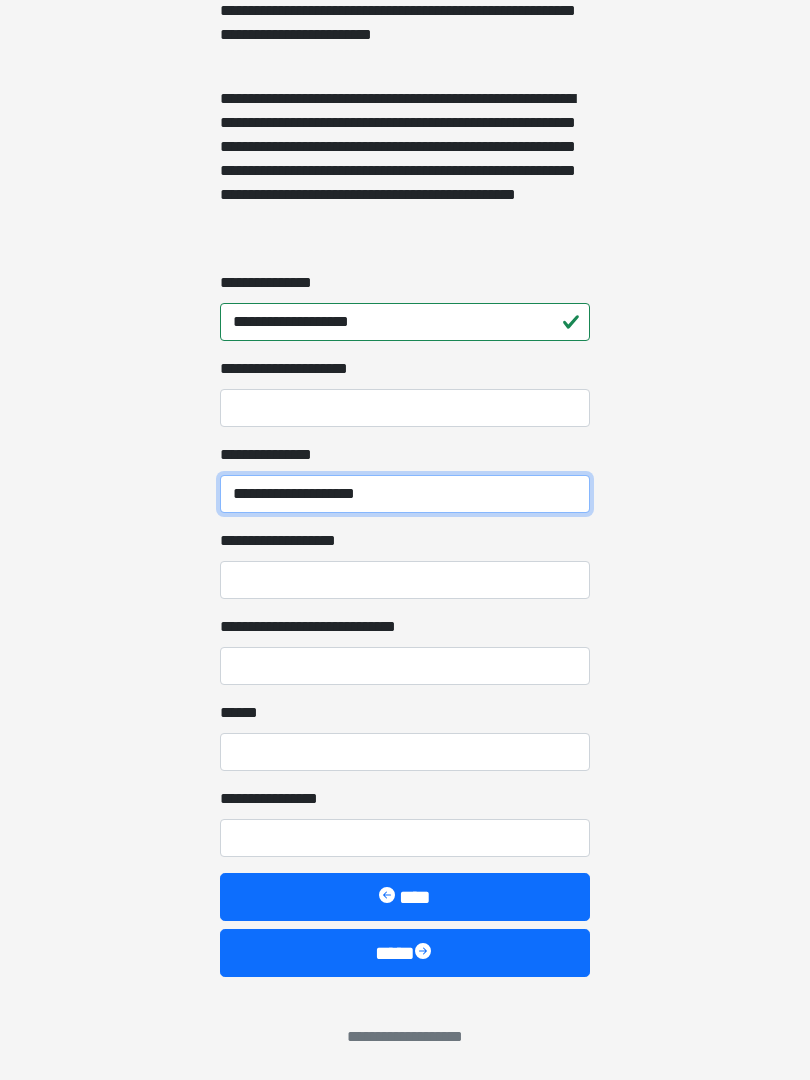 type on "**********" 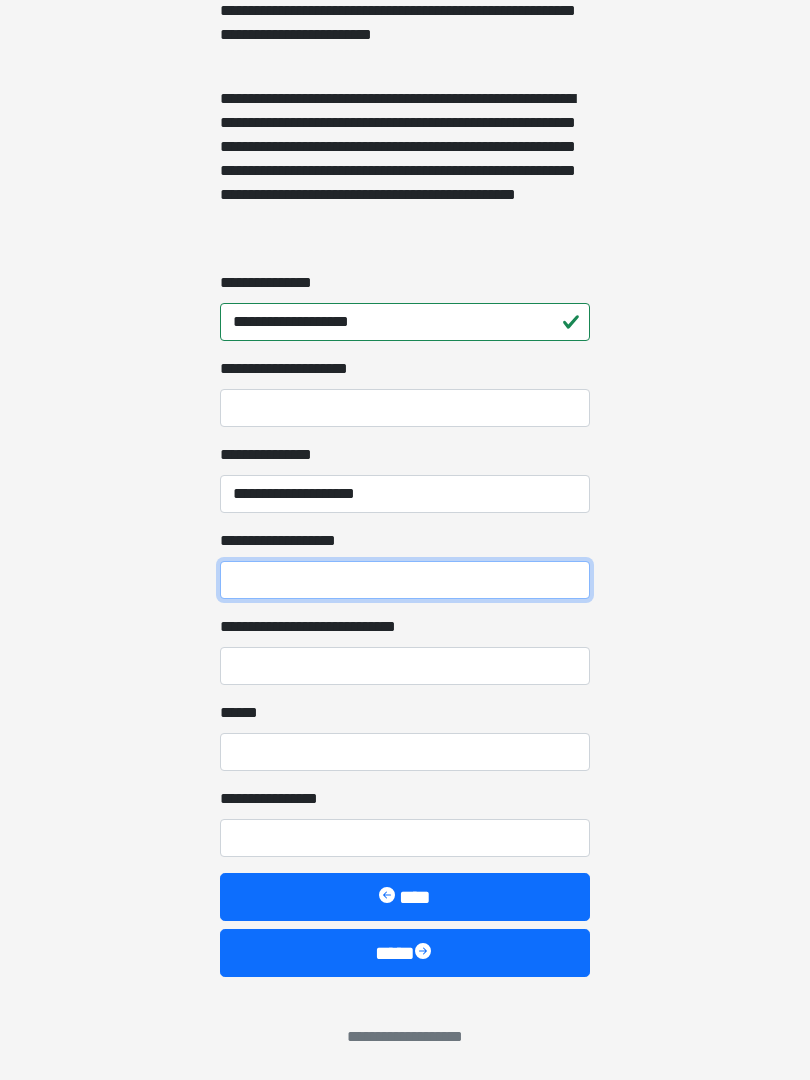 click on "**********" at bounding box center [405, 580] 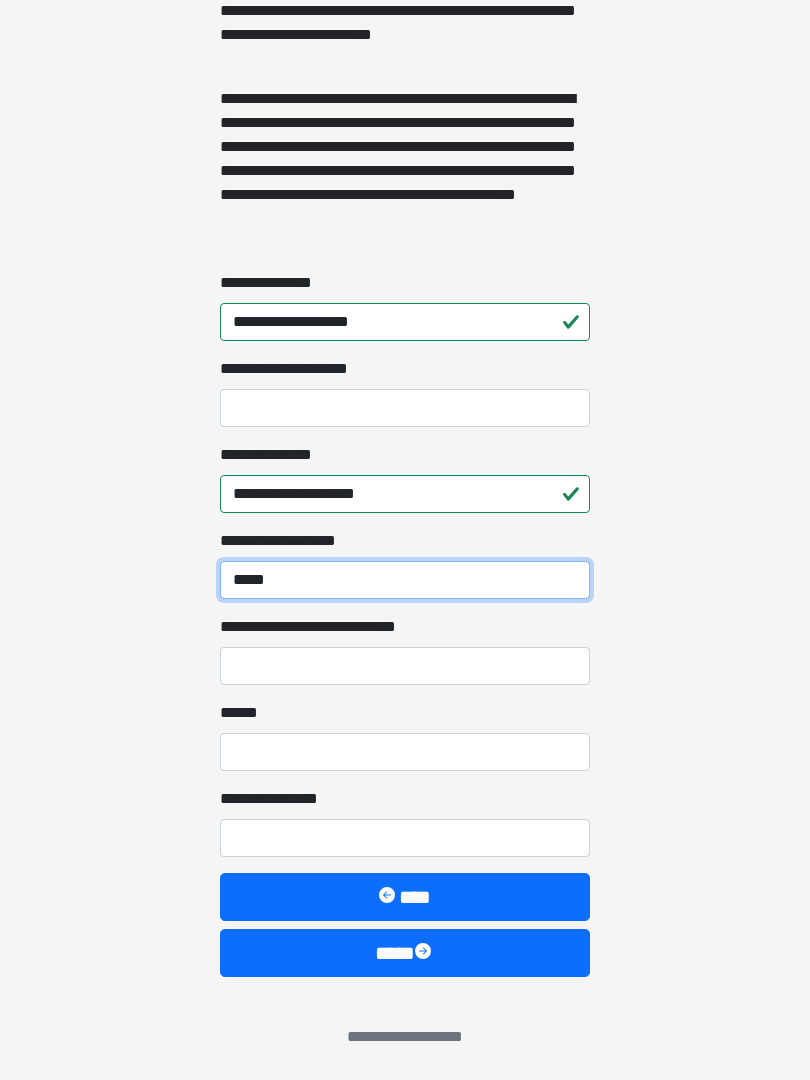 type on "*****" 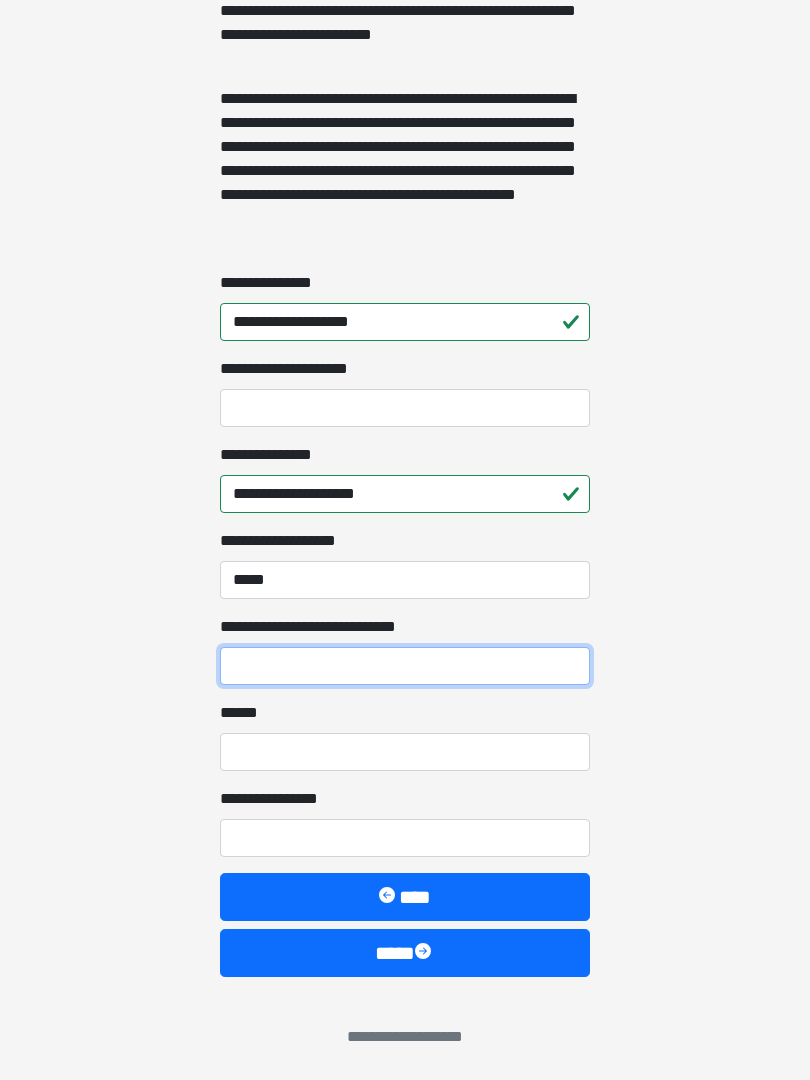 click on "**********" at bounding box center (405, 666) 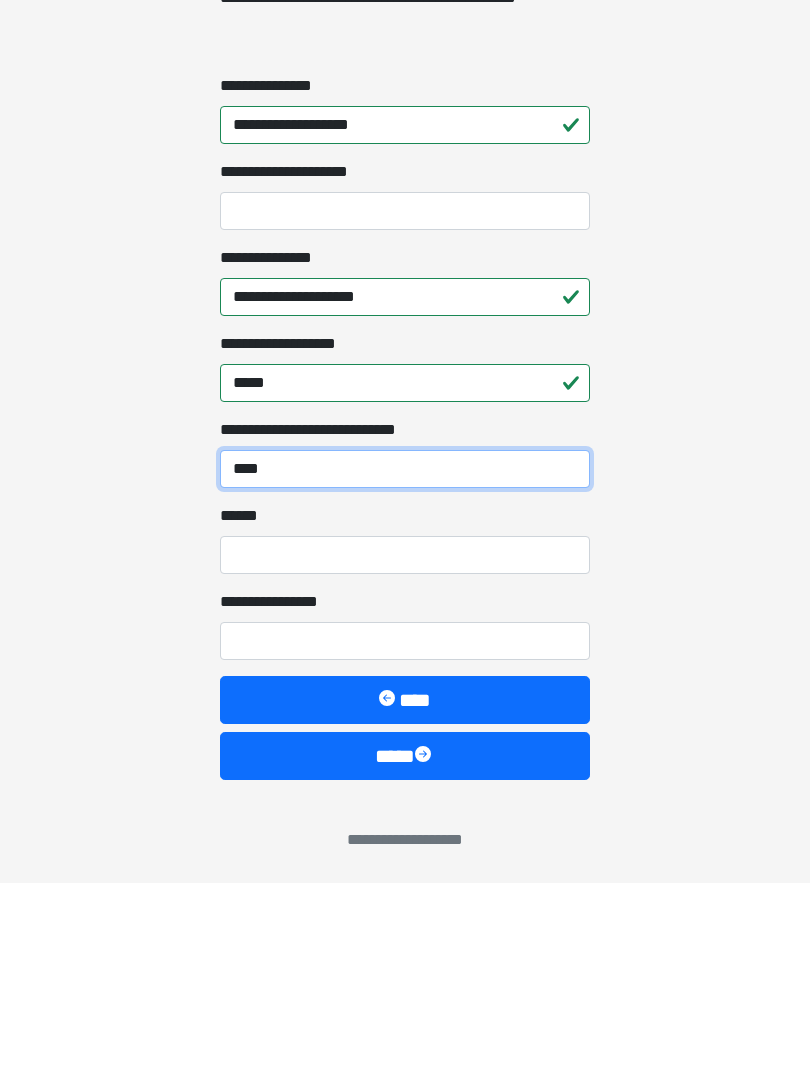 type on "****" 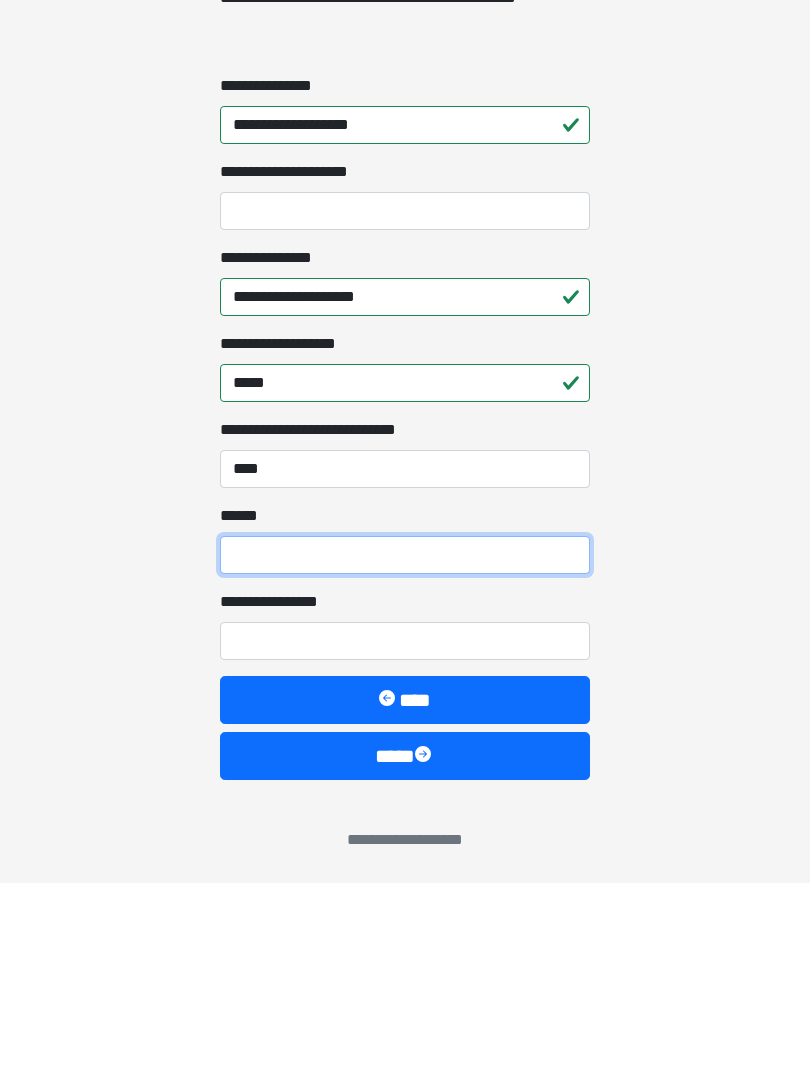click on "**** *" at bounding box center (405, 752) 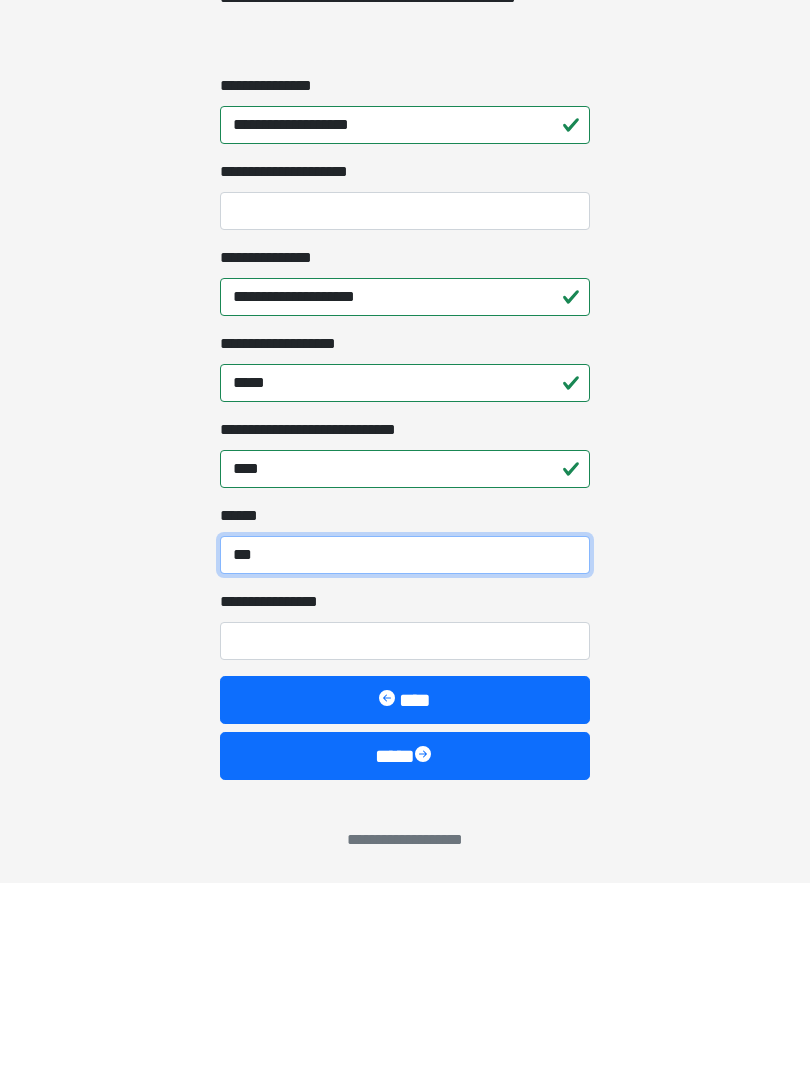 type on "***" 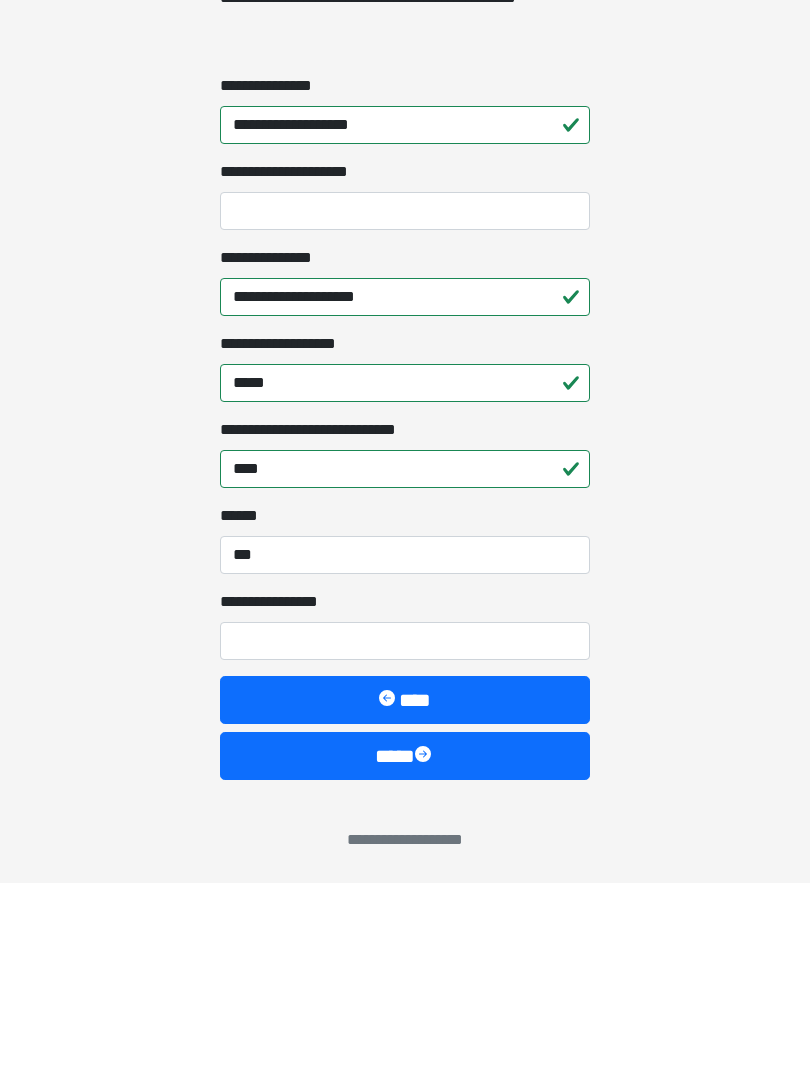 click on "**********" at bounding box center [405, 838] 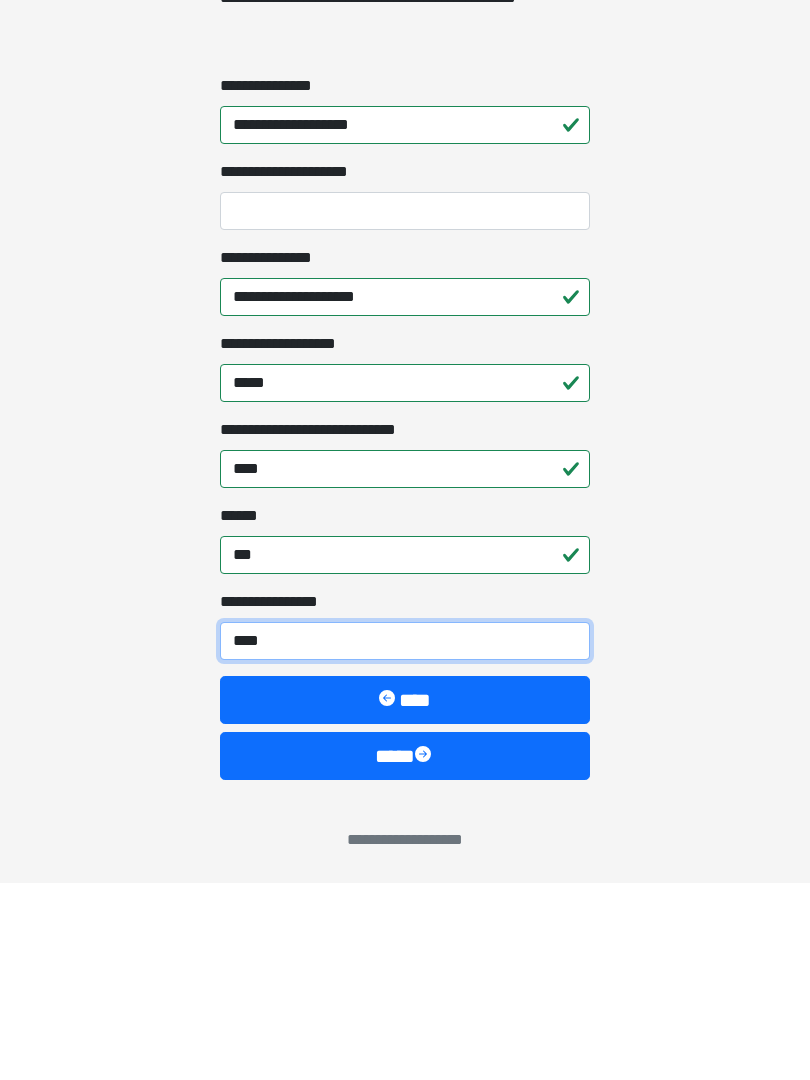 type on "*****" 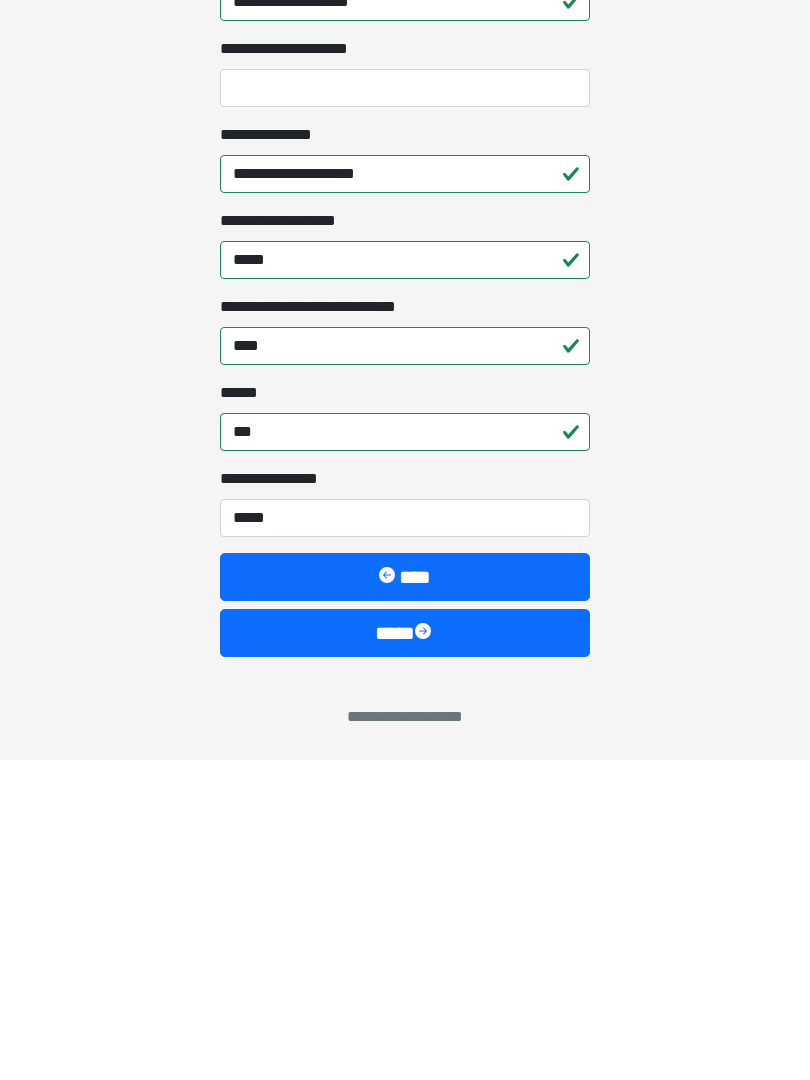 click on "****" at bounding box center [405, 953] 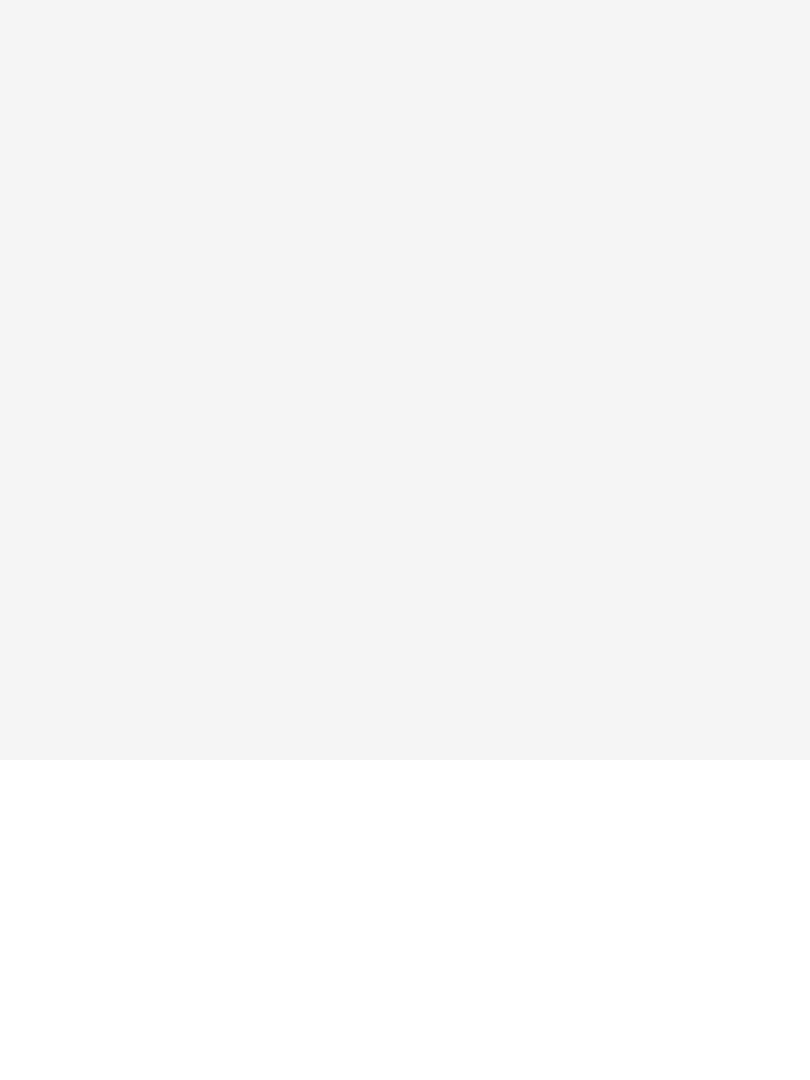 scroll, scrollTop: 0, scrollLeft: 0, axis: both 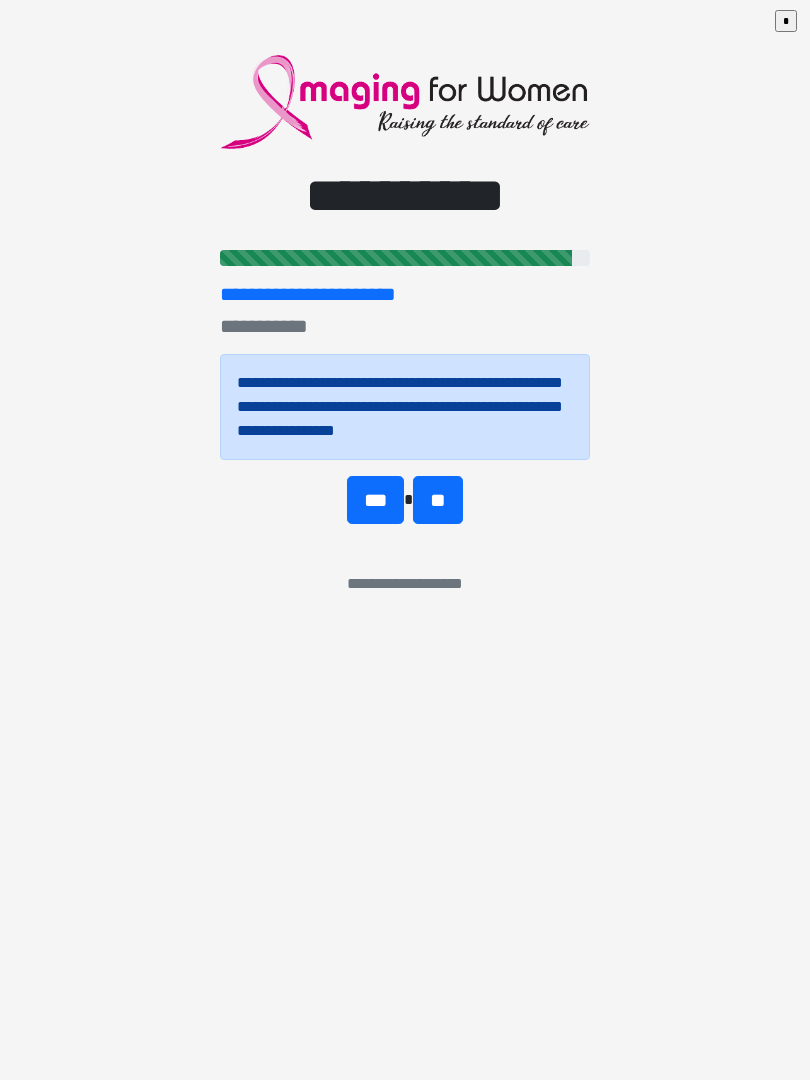 click on "**********" at bounding box center [405, 540] 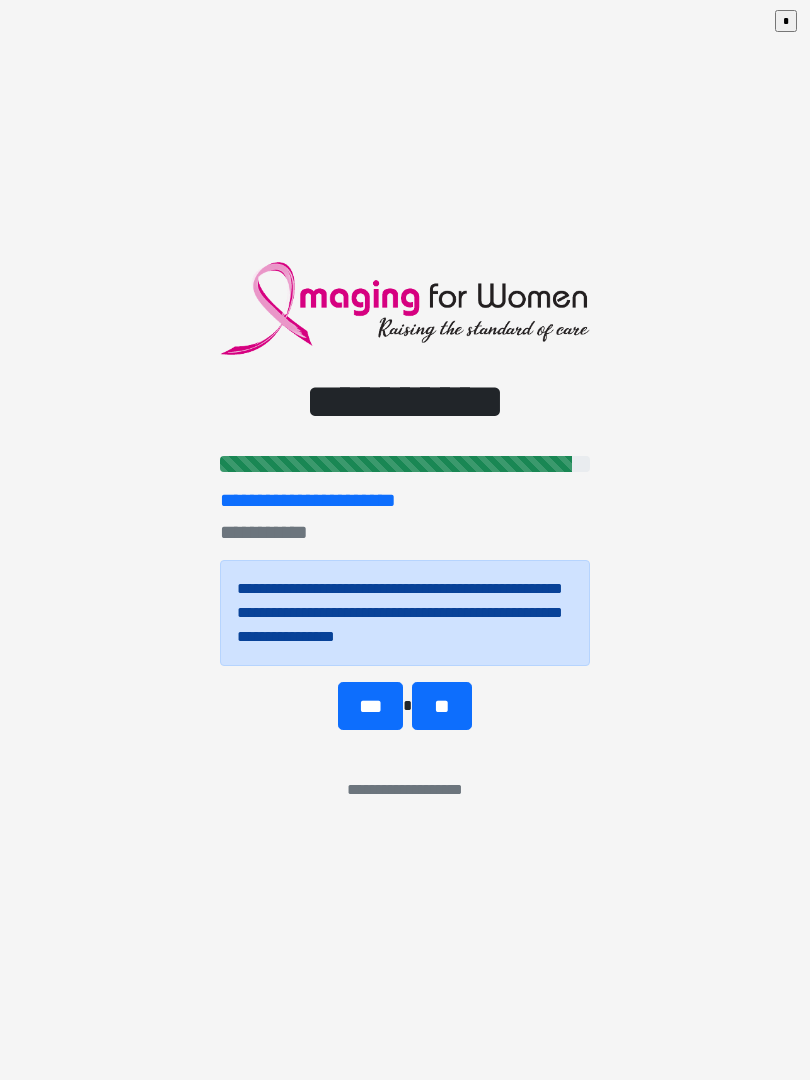 click on "**" at bounding box center [441, 706] 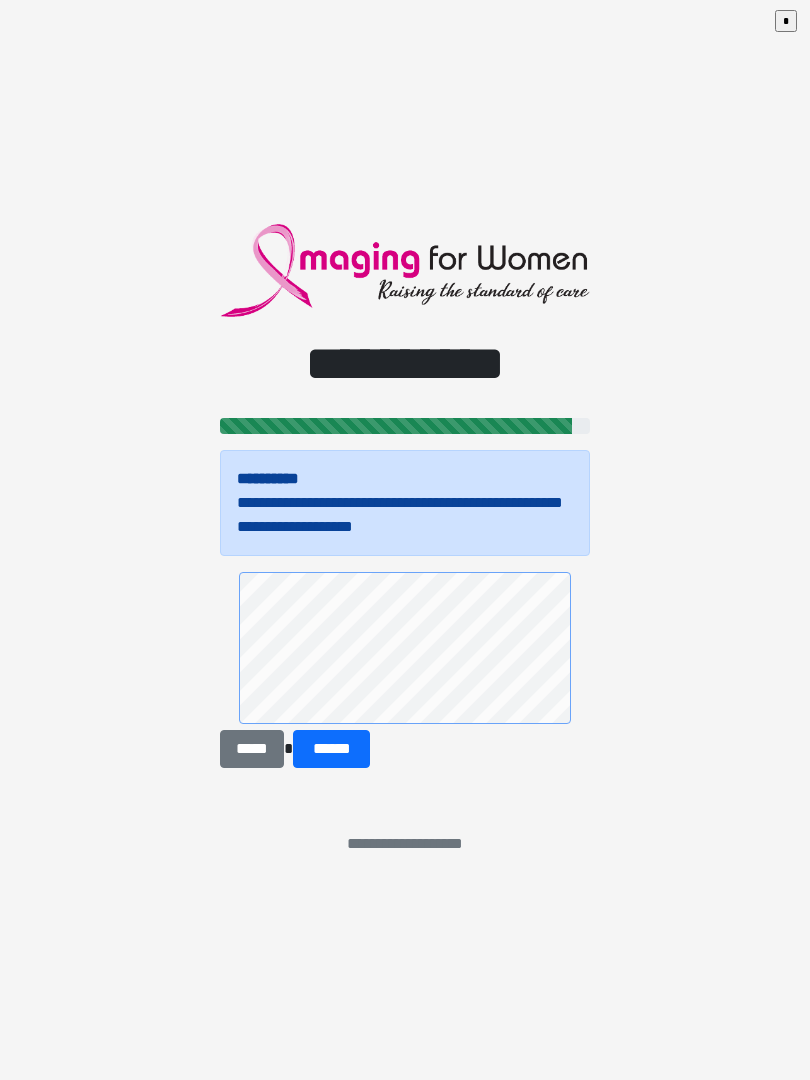 click on "******" at bounding box center [331, 749] 